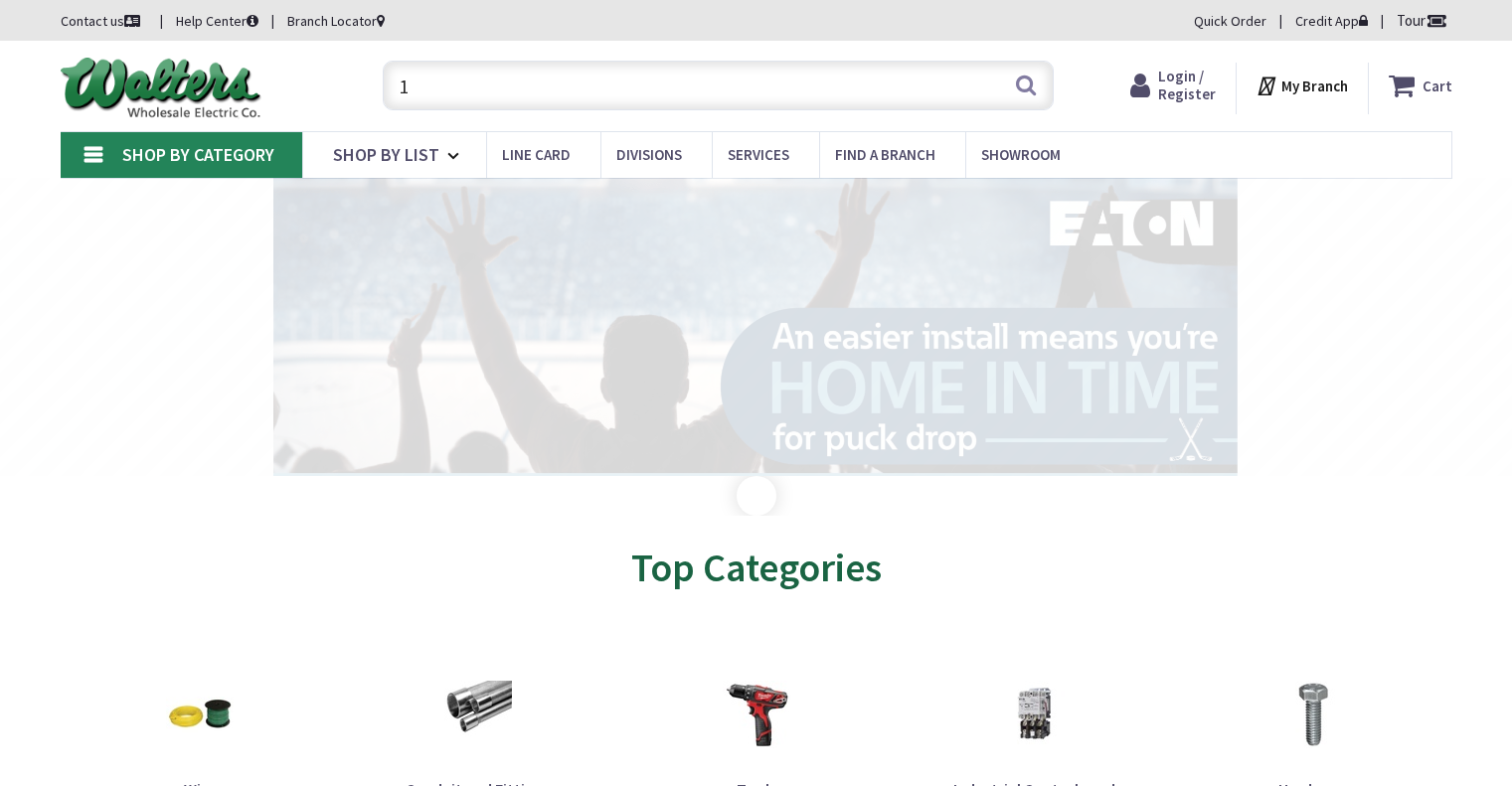 scroll, scrollTop: 0, scrollLeft: 0, axis: both 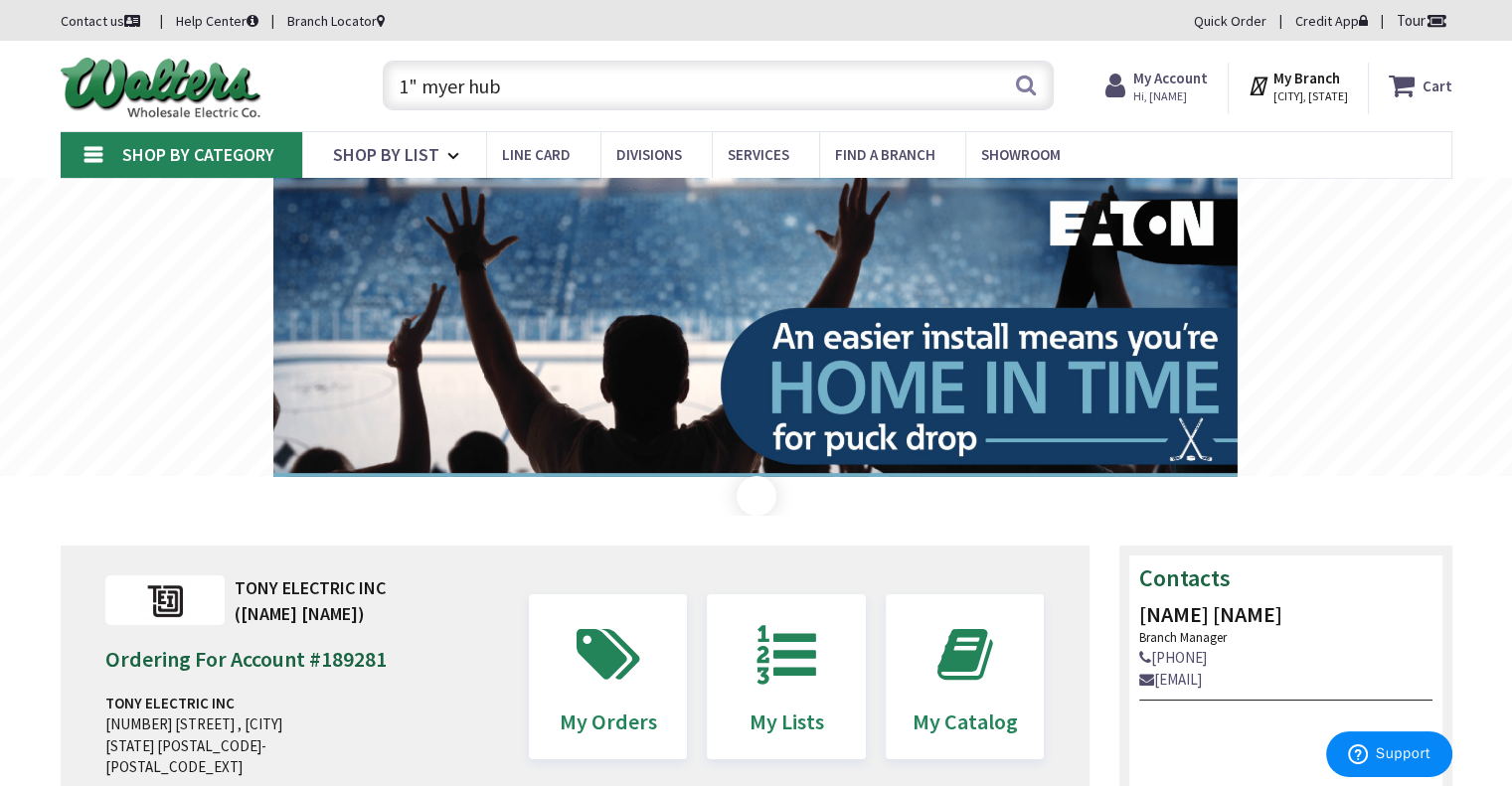 type on "1" myer hub" 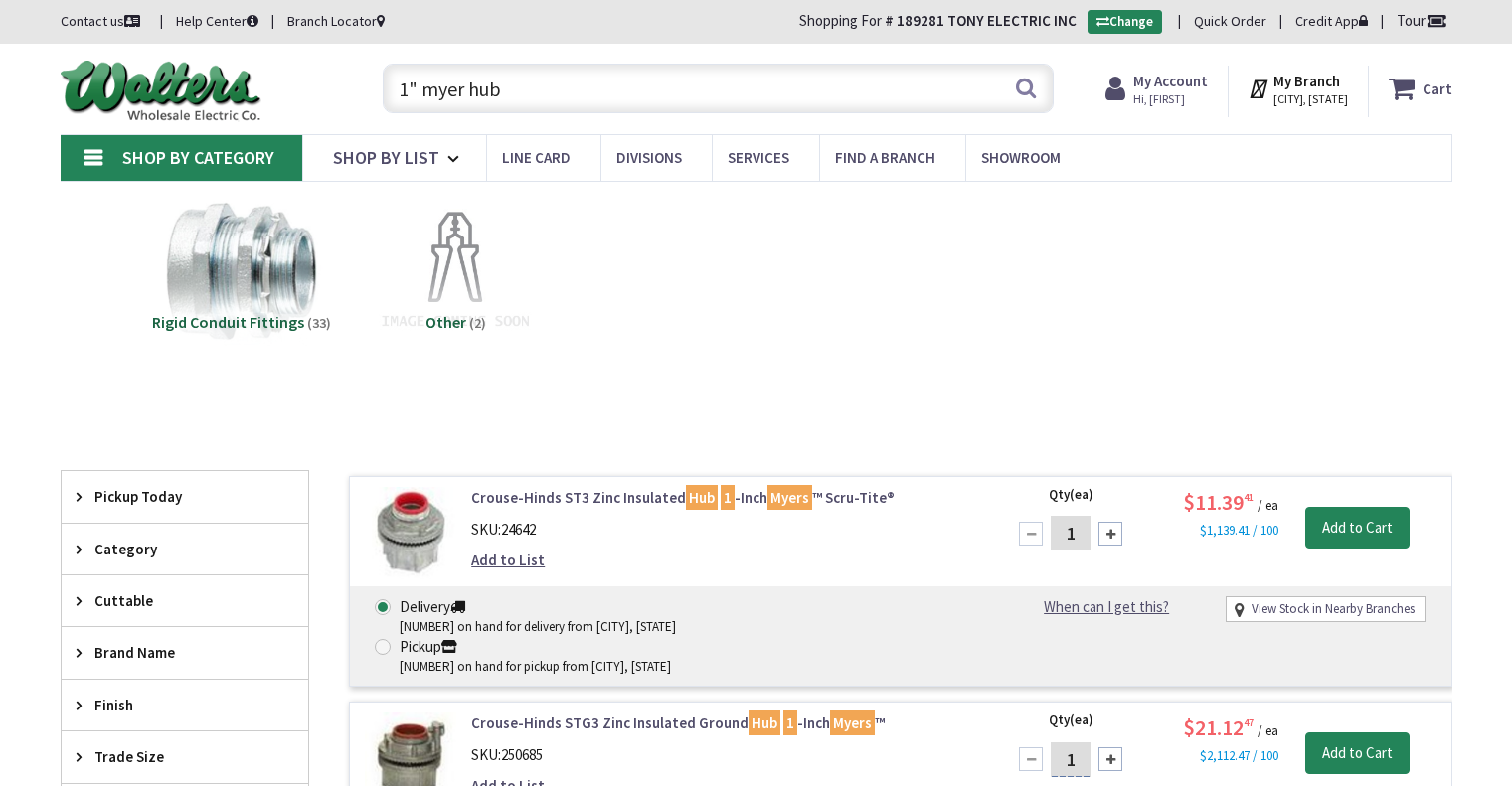 scroll, scrollTop: 0, scrollLeft: 0, axis: both 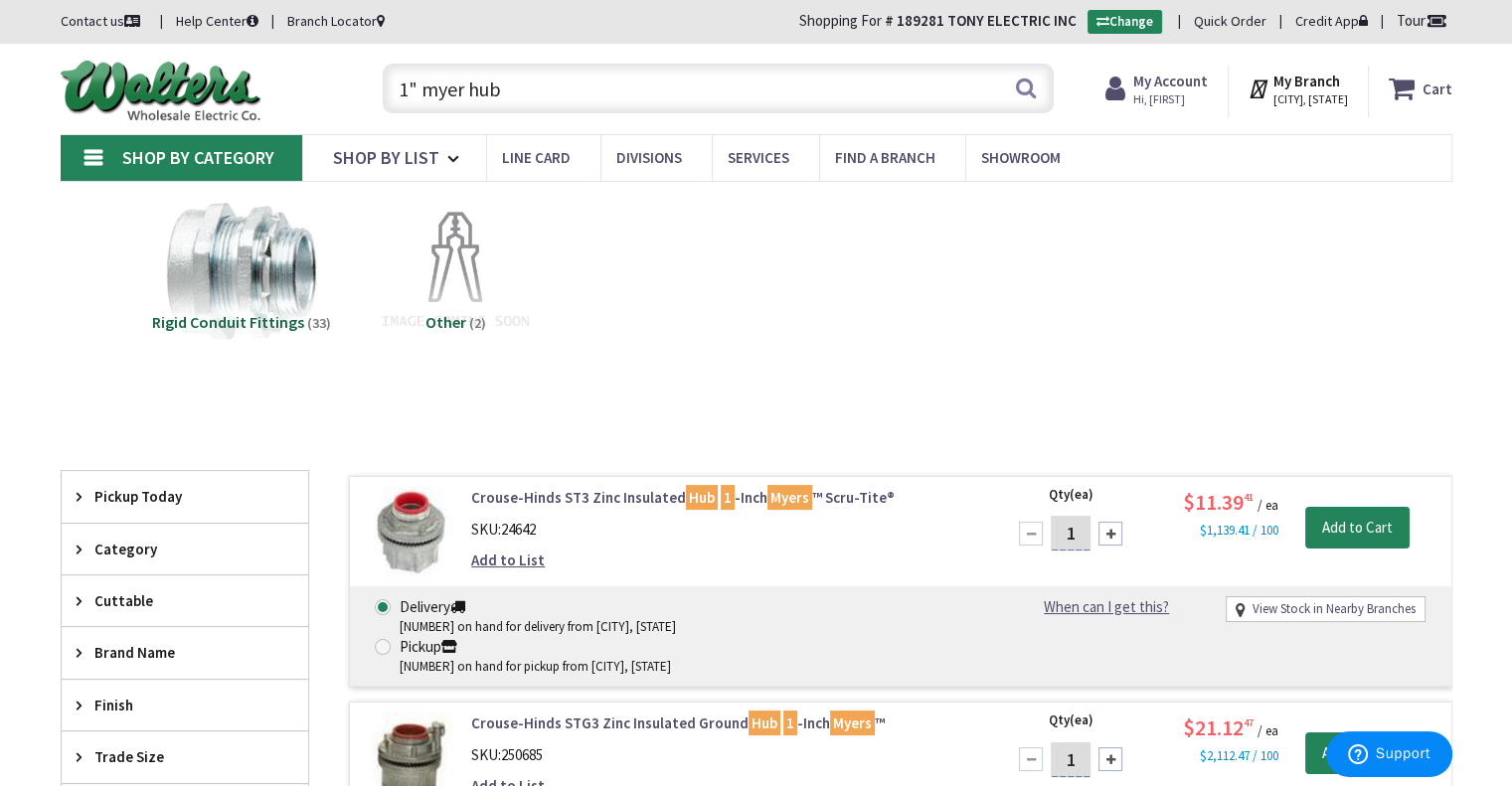 drag, startPoint x: 565, startPoint y: 95, endPoint x: 416, endPoint y: 88, distance: 149.16434 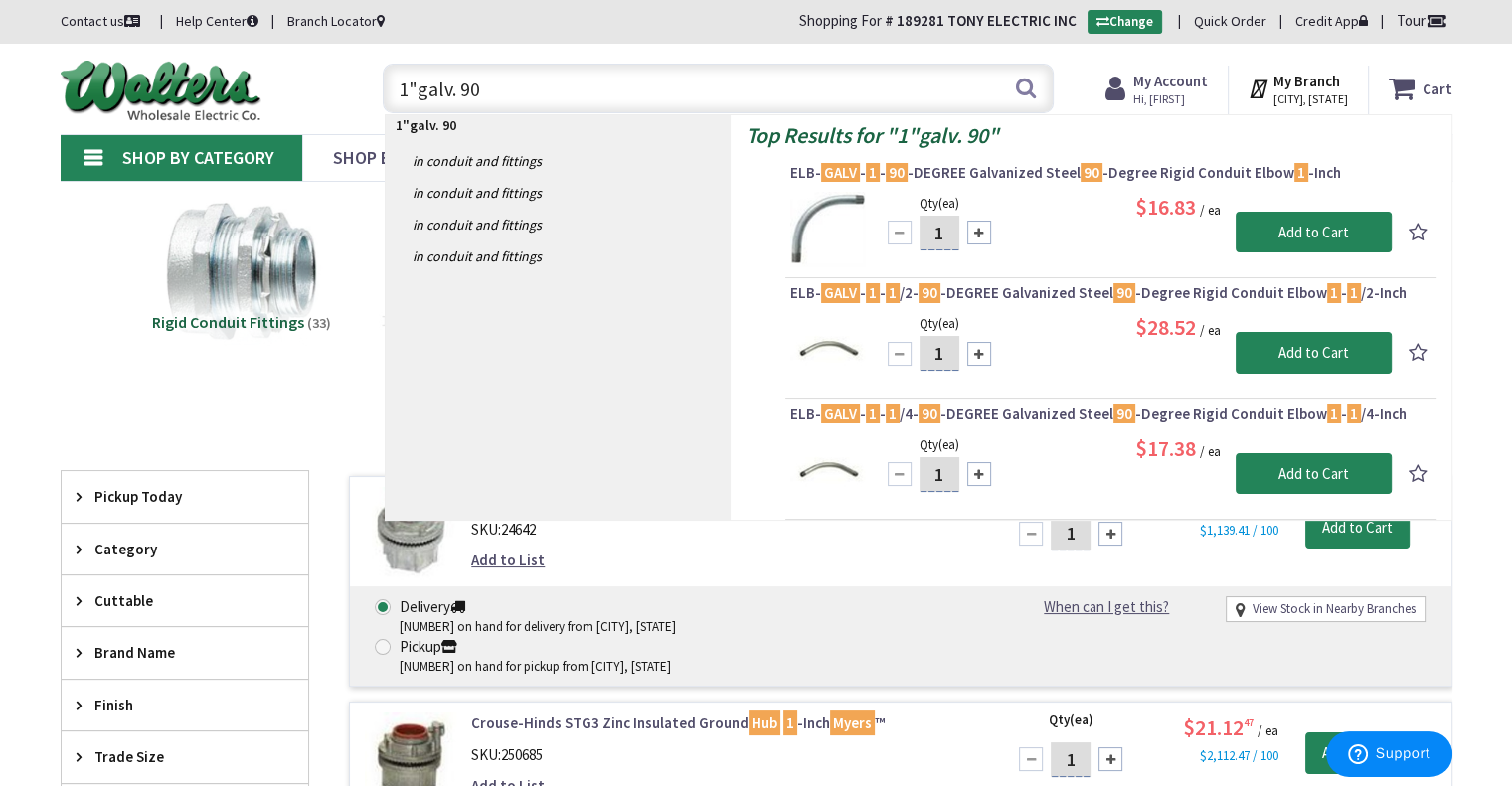 click on "1"galv. 90" at bounding box center (718, 88) 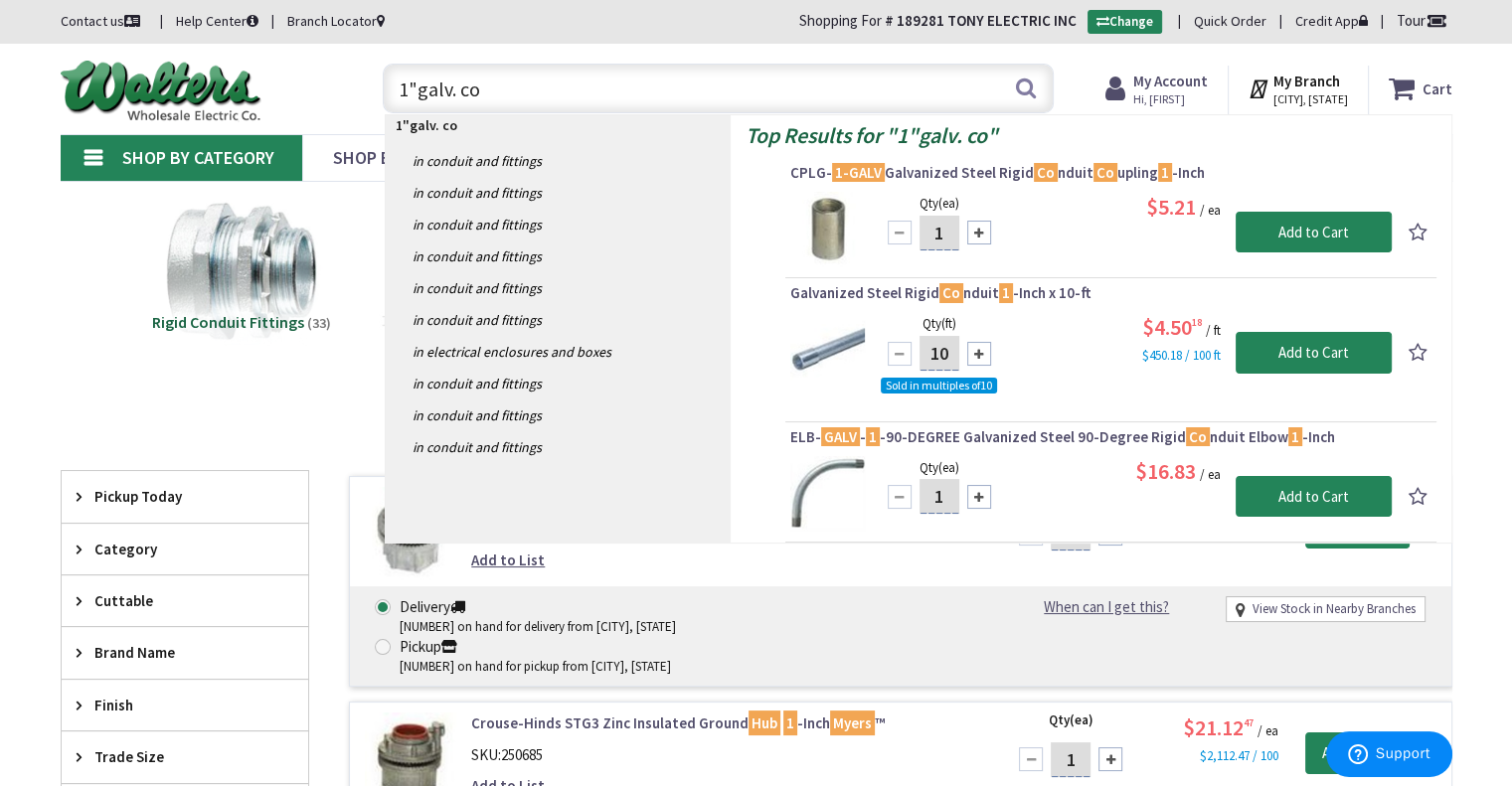click on "Contact us
Help Center
Branch Locator
Shopping For
#
189281 TONY ELECTRIC INC
Change
Quick Order
Credit App
Tour" at bounding box center [756, 22] 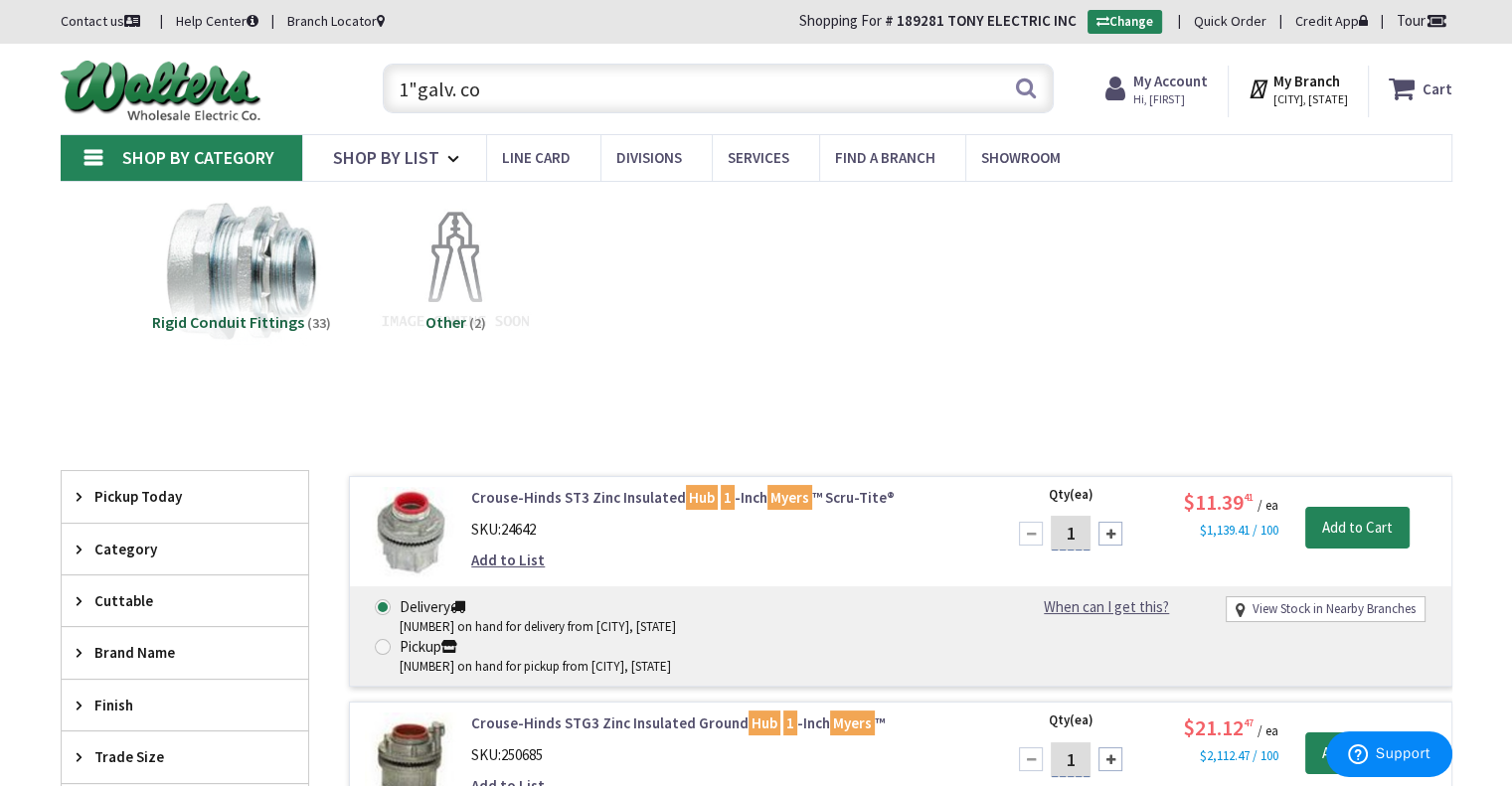 click on "1"galv. co" at bounding box center [718, 88] 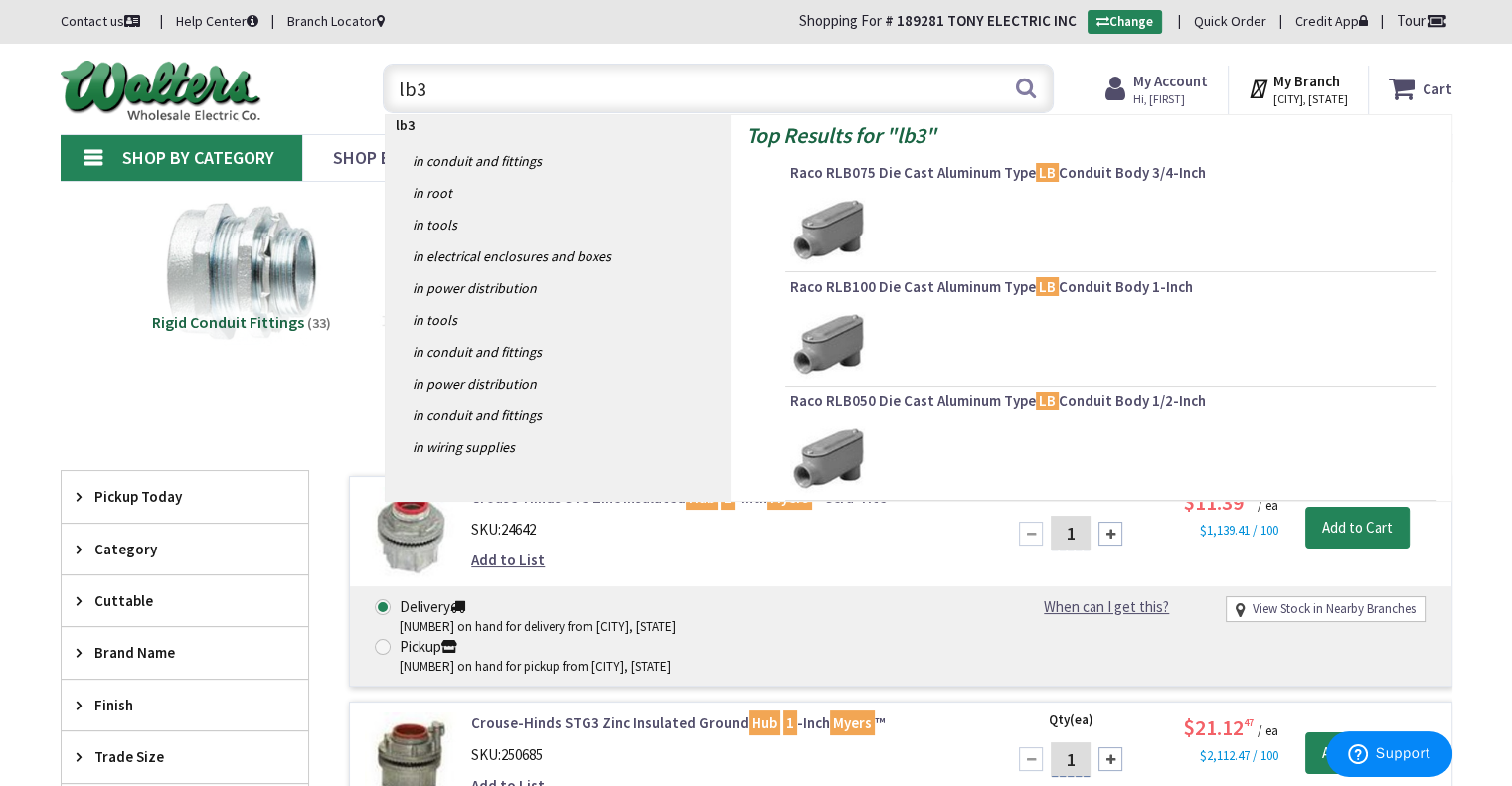 type on "lb37" 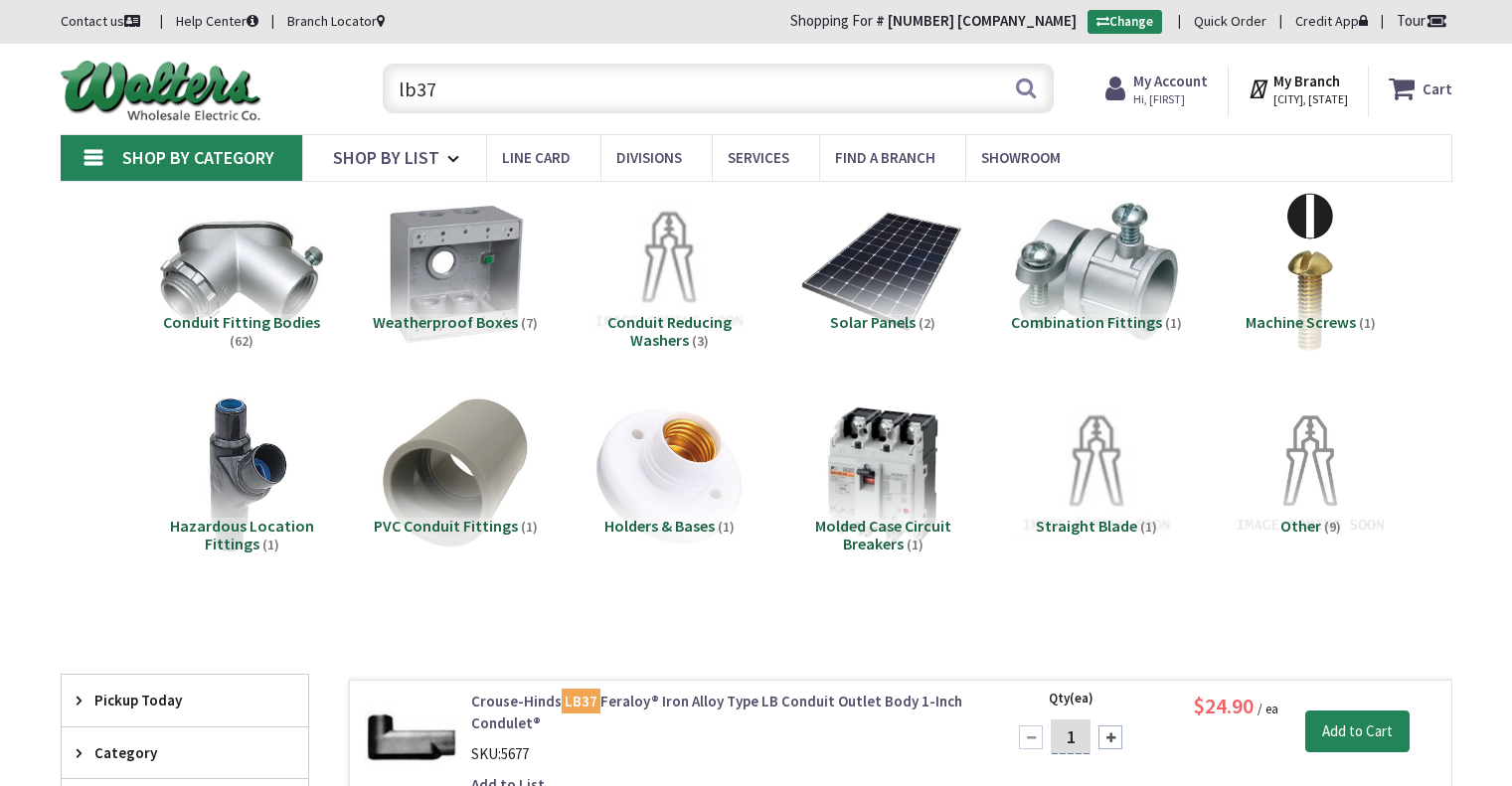 scroll, scrollTop: 0, scrollLeft: 0, axis: both 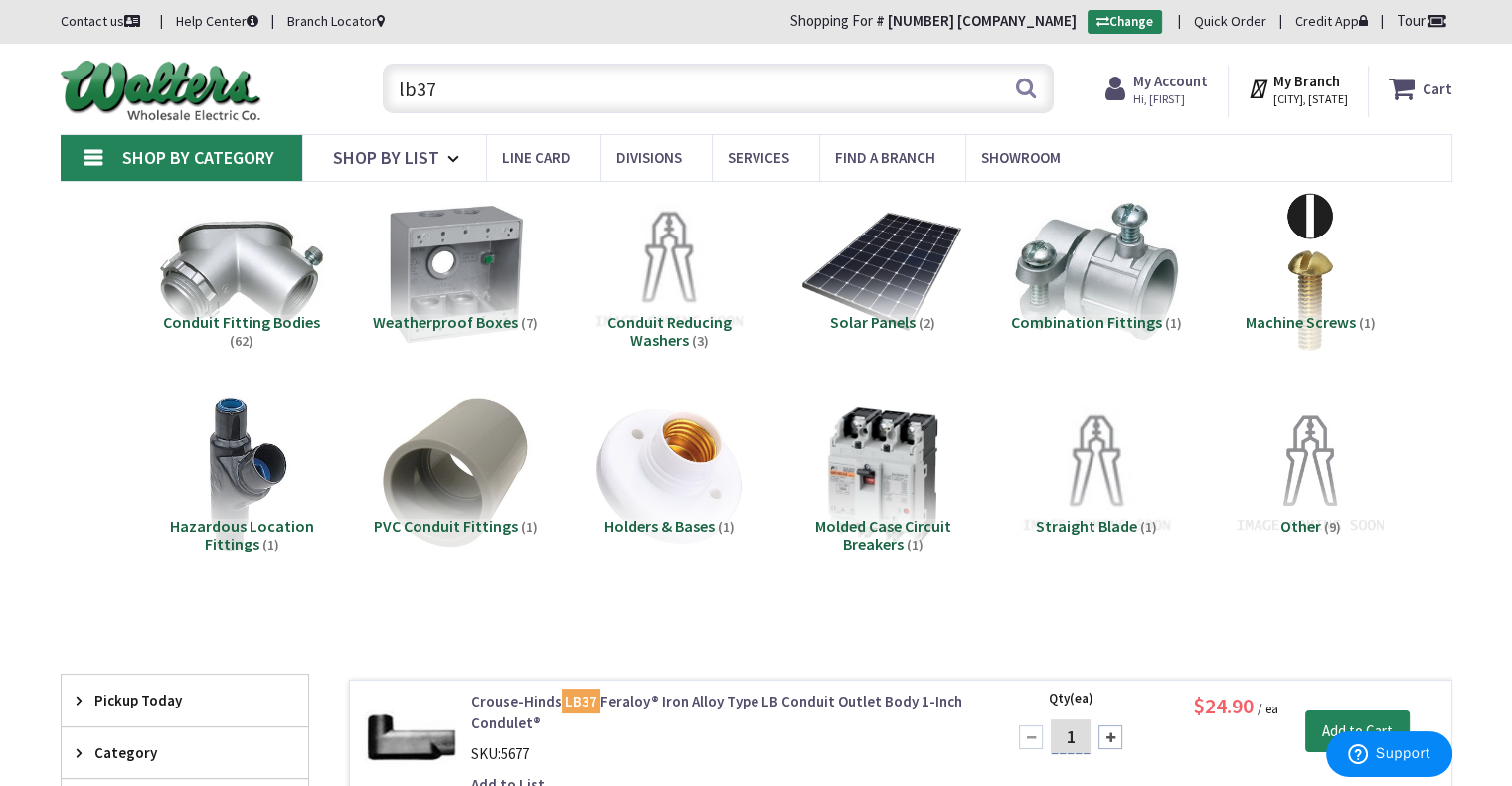 click on "lb37" at bounding box center [718, 88] 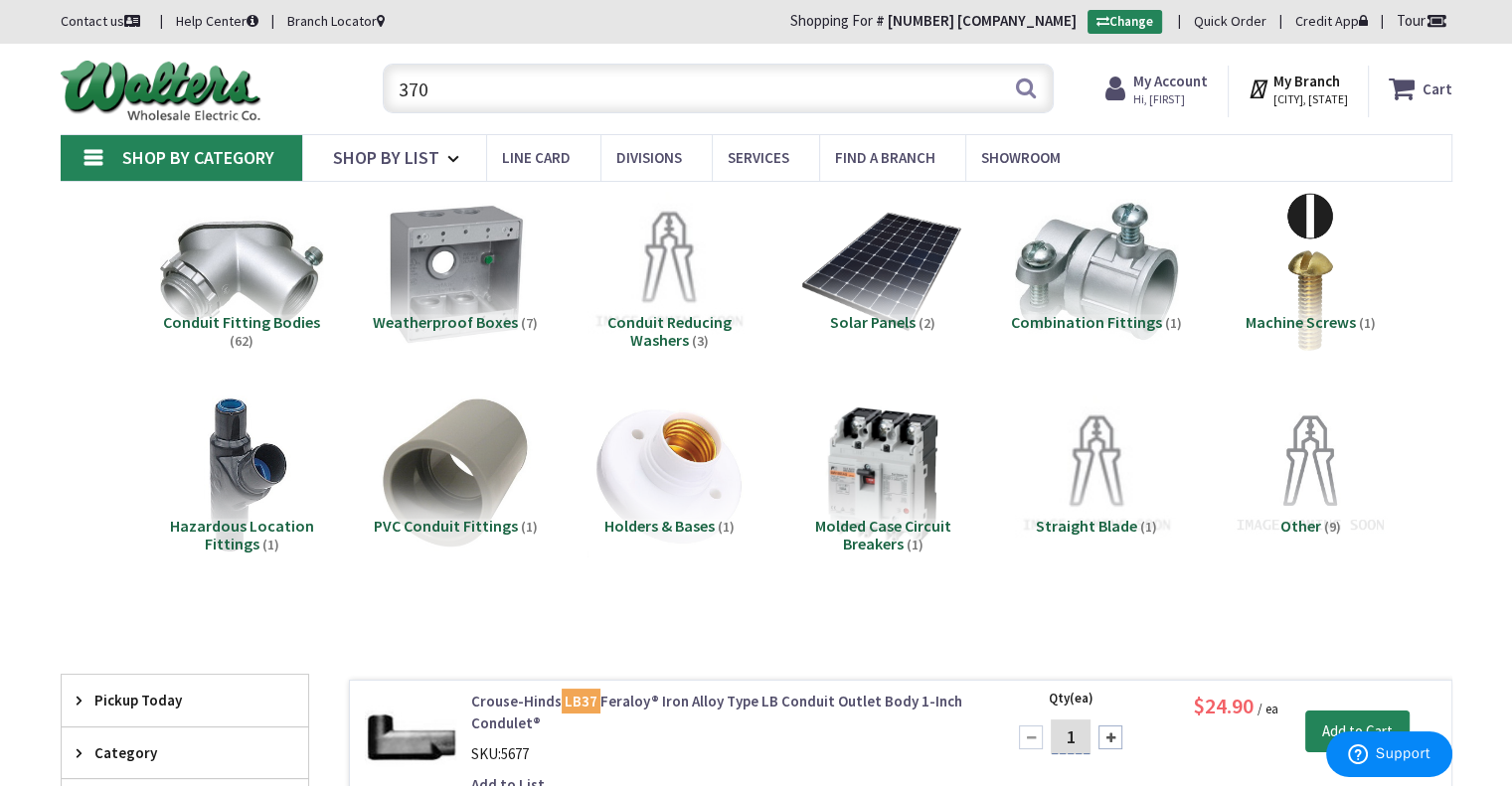 type on "370" 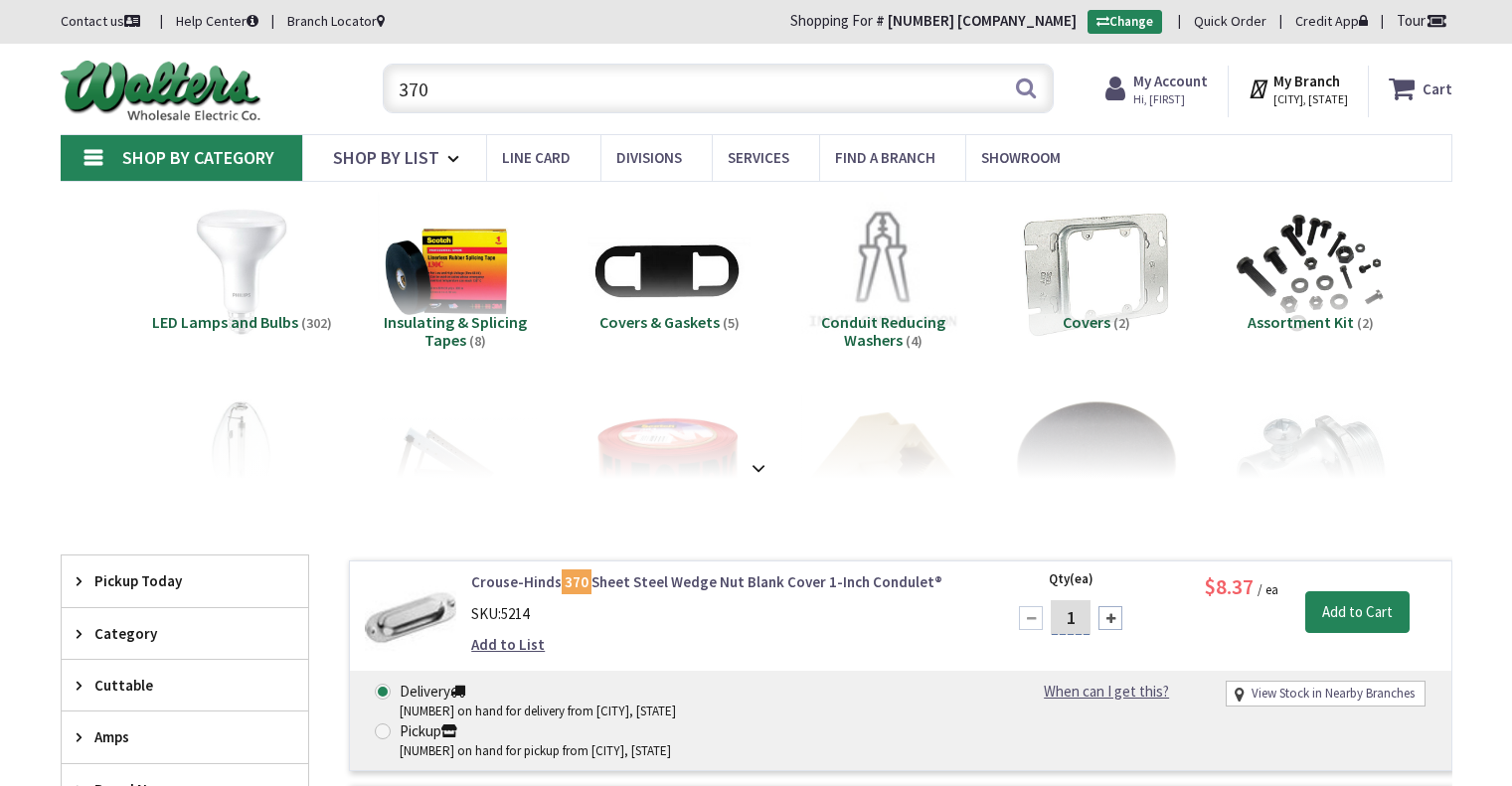 scroll, scrollTop: 0, scrollLeft: 0, axis: both 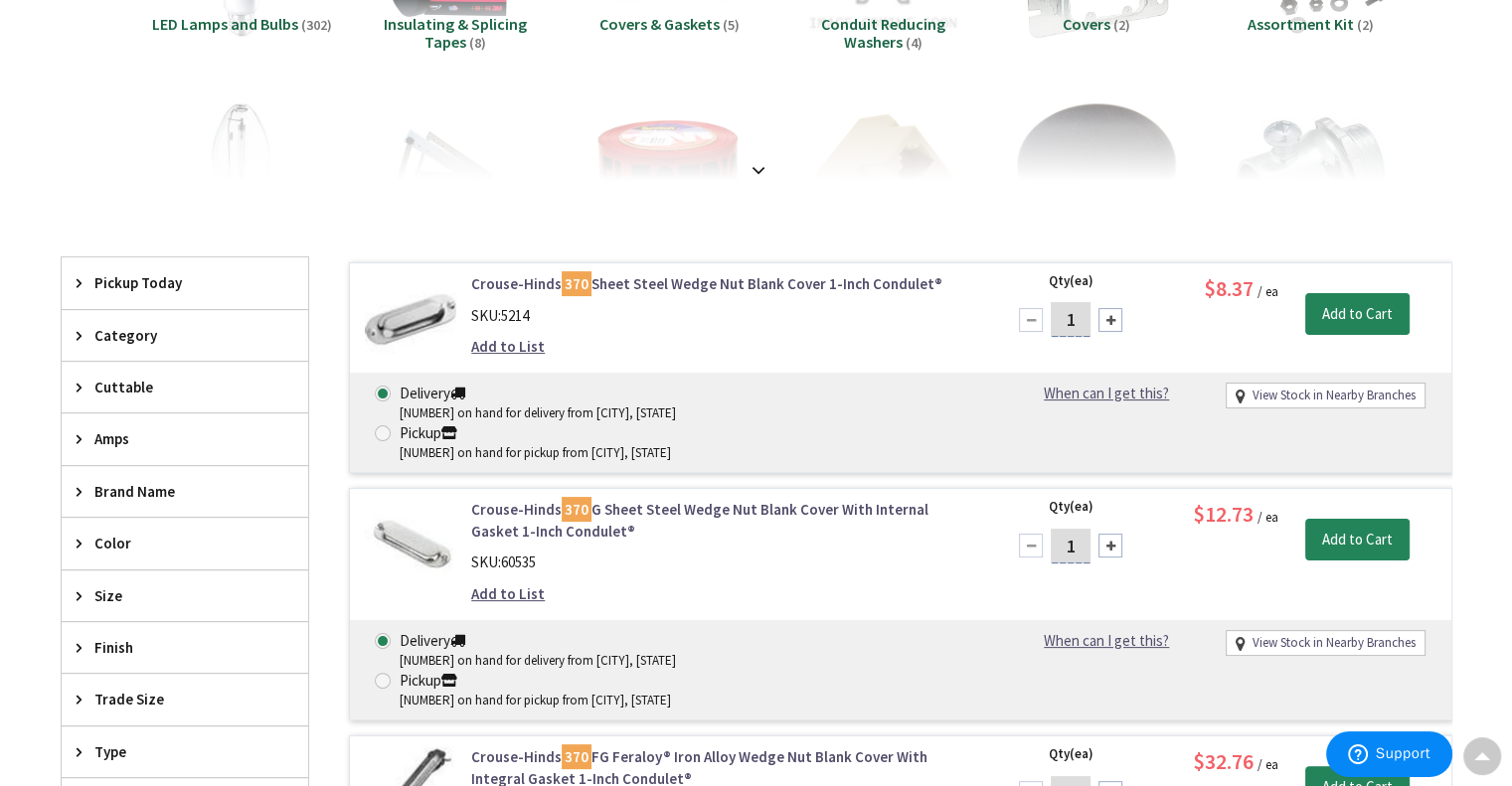 click on "Crouse-Hinds  370  Sheet Steel Wedge Nut Blank Cover 1-Inch Condulet®" at bounding box center (724, 283) 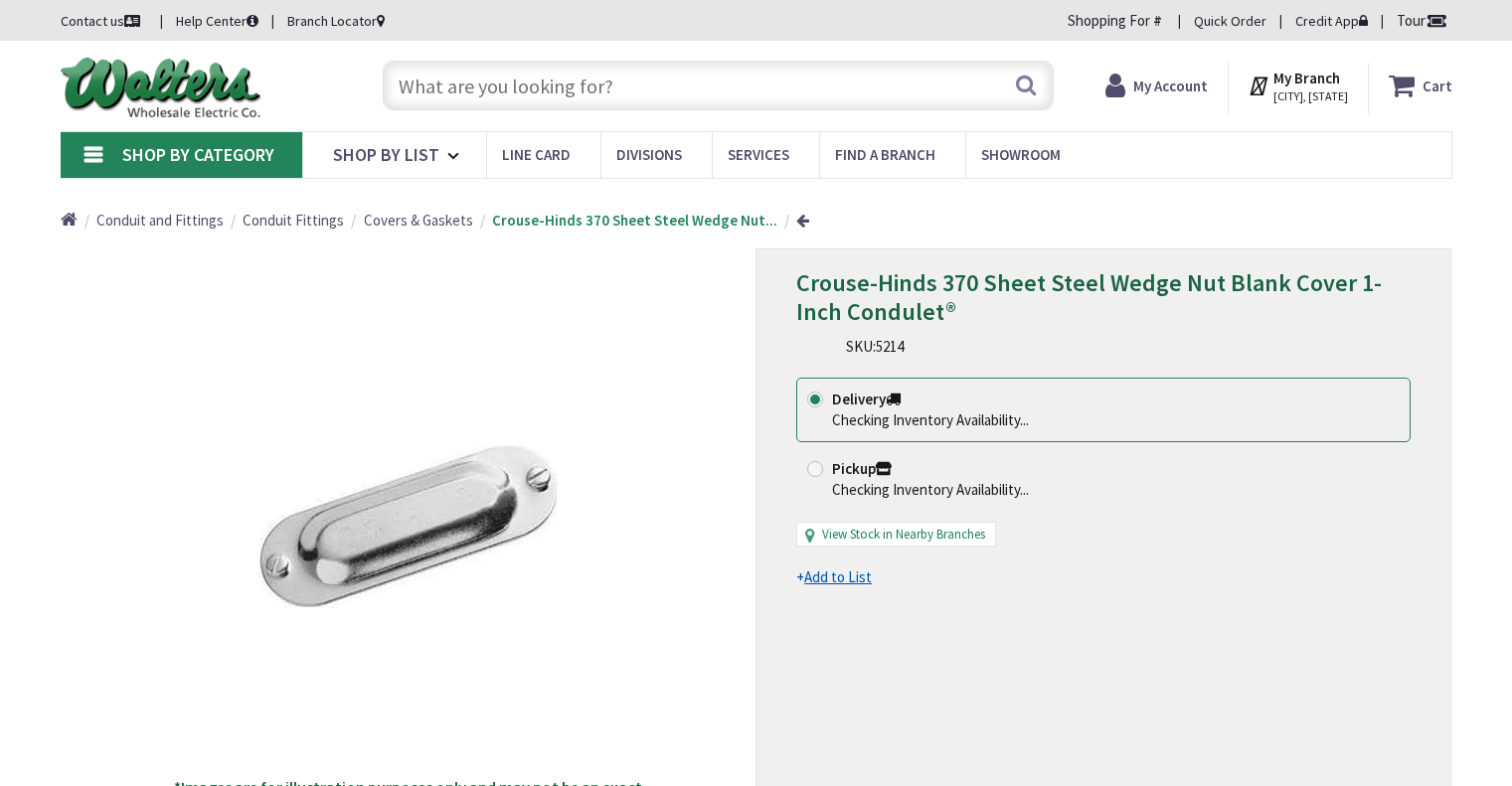 scroll, scrollTop: 0, scrollLeft: 0, axis: both 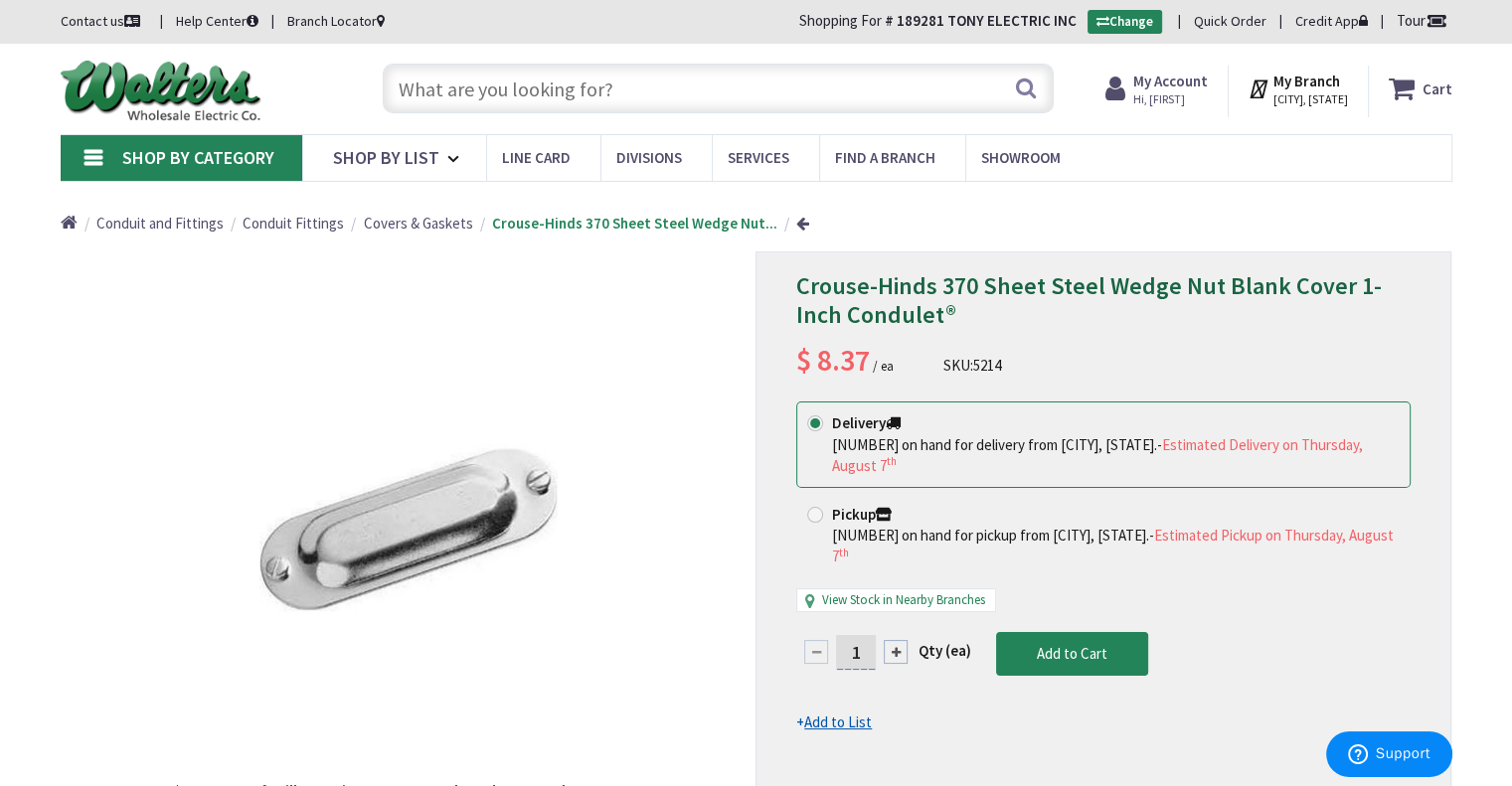 click at bounding box center [718, 88] 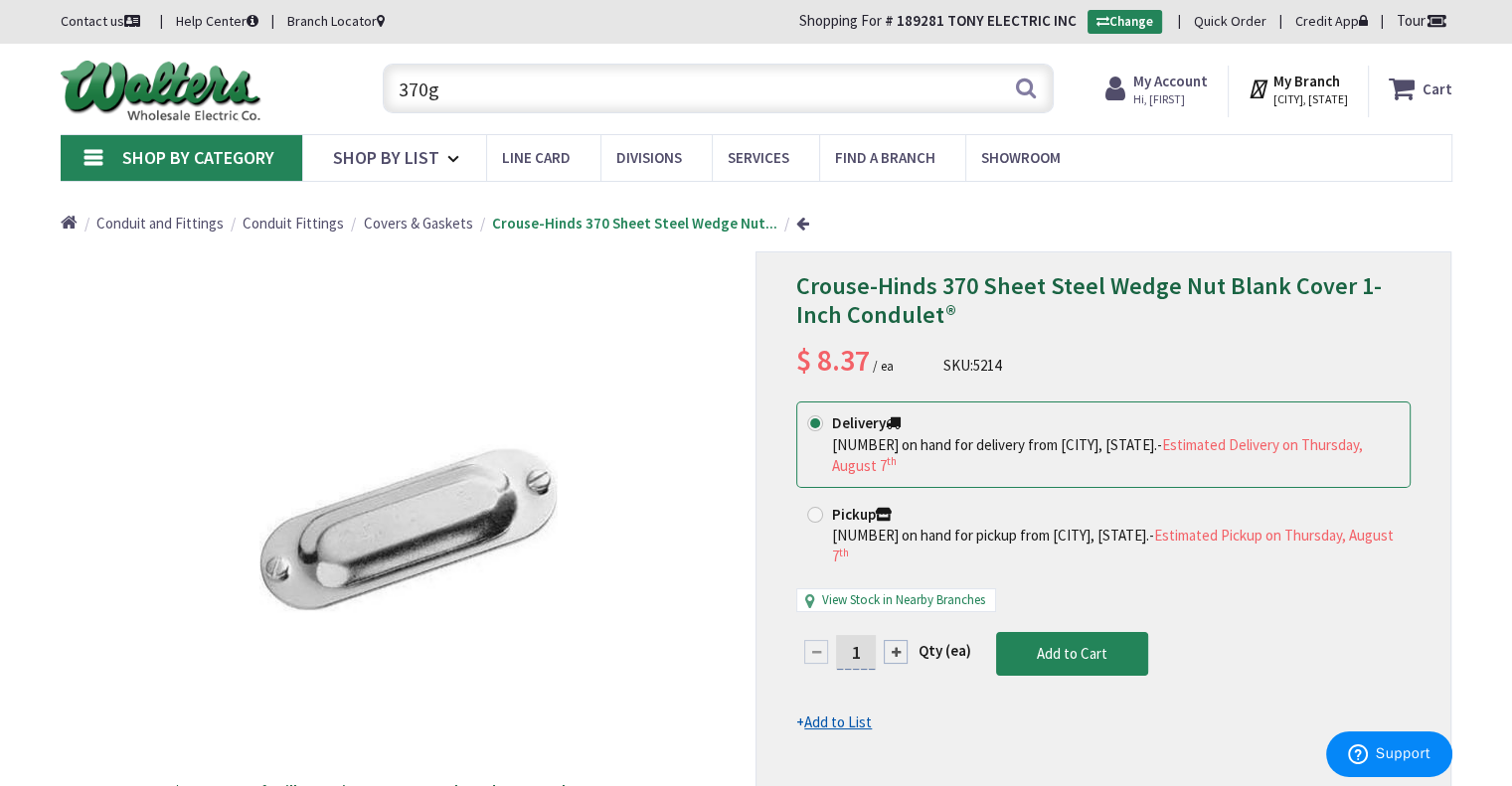 type on "370g" 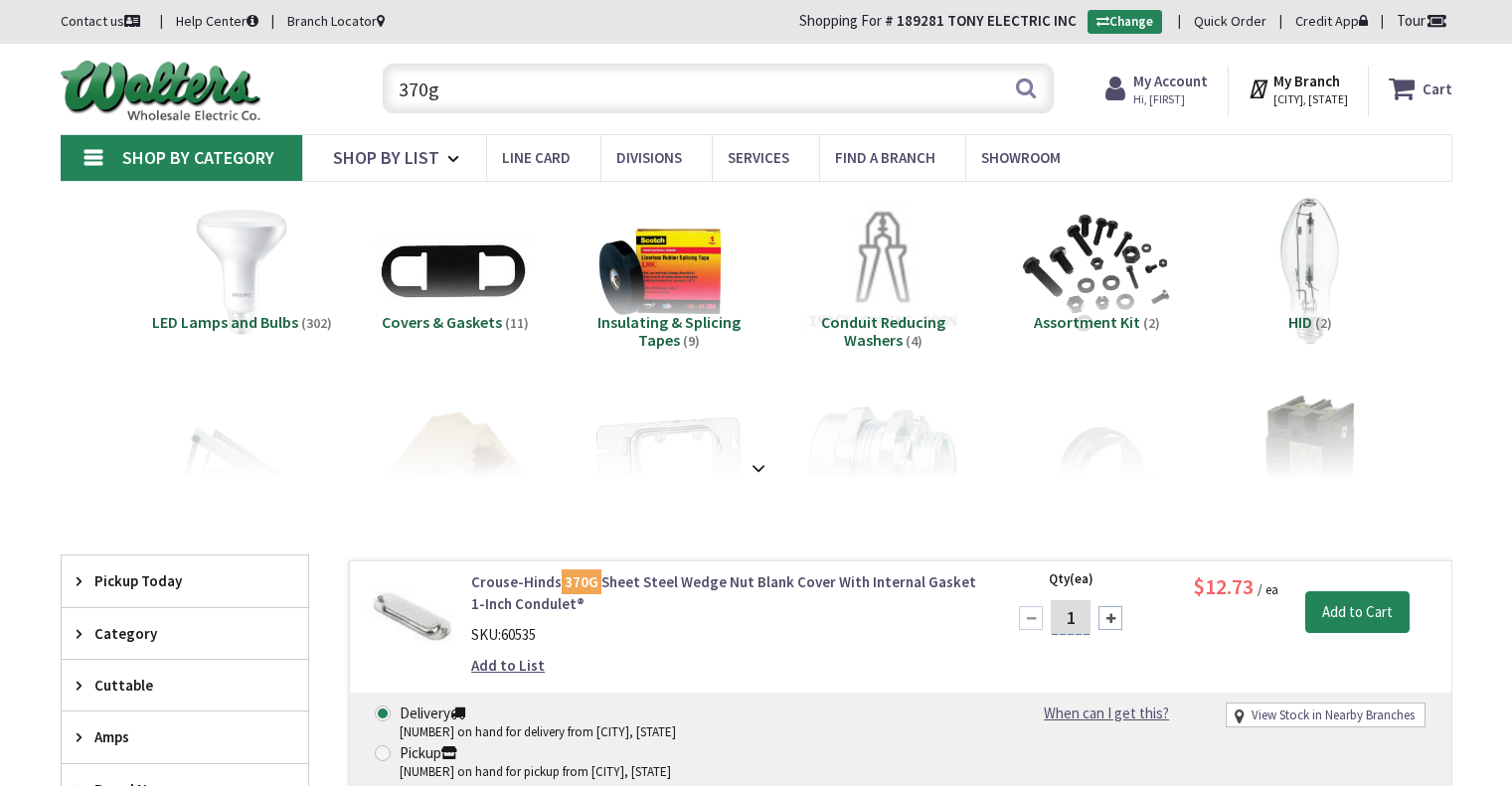 scroll, scrollTop: 0, scrollLeft: 0, axis: both 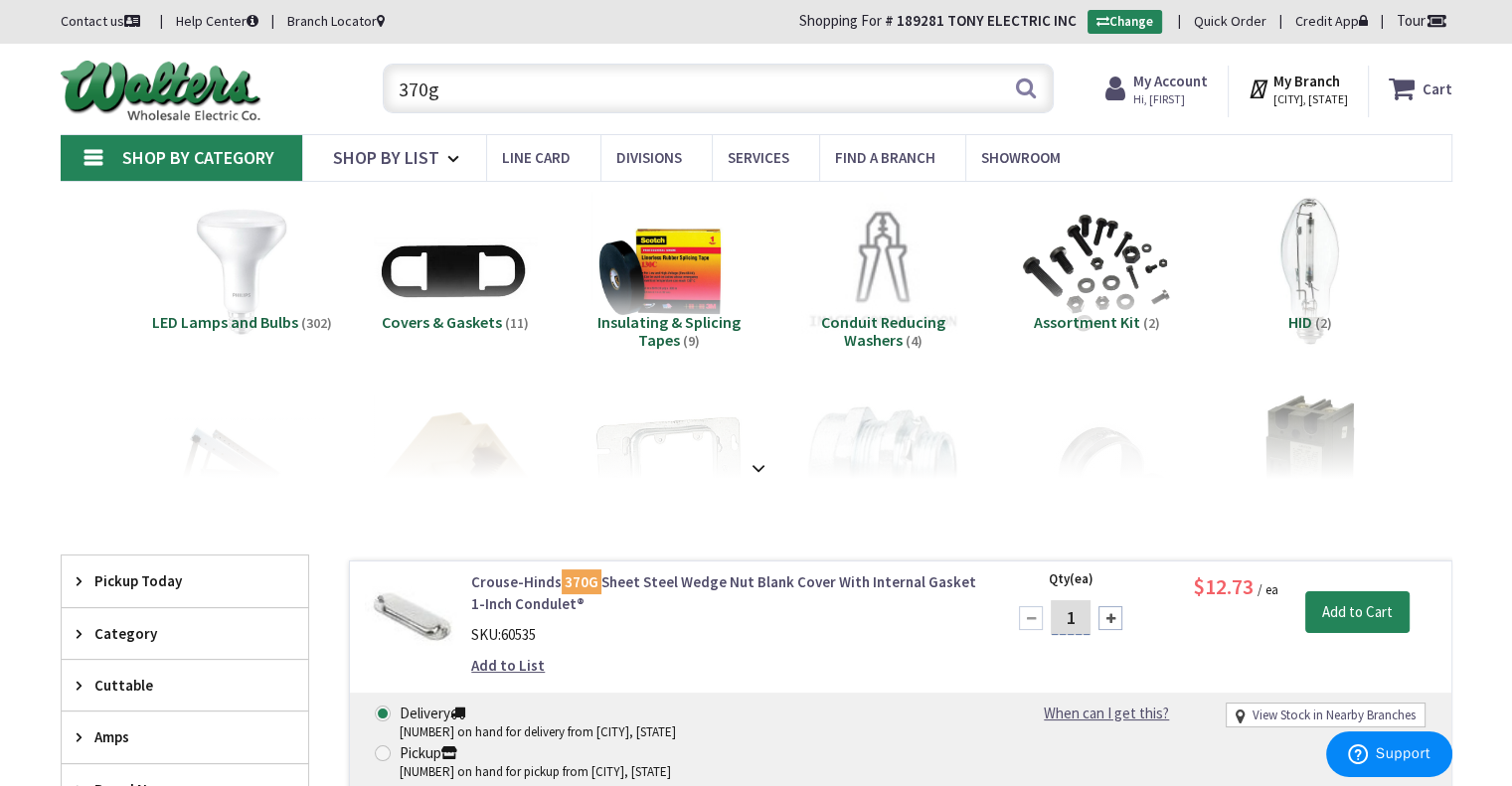 click on "Covers & Gaskets" at bounding box center (441, 322) 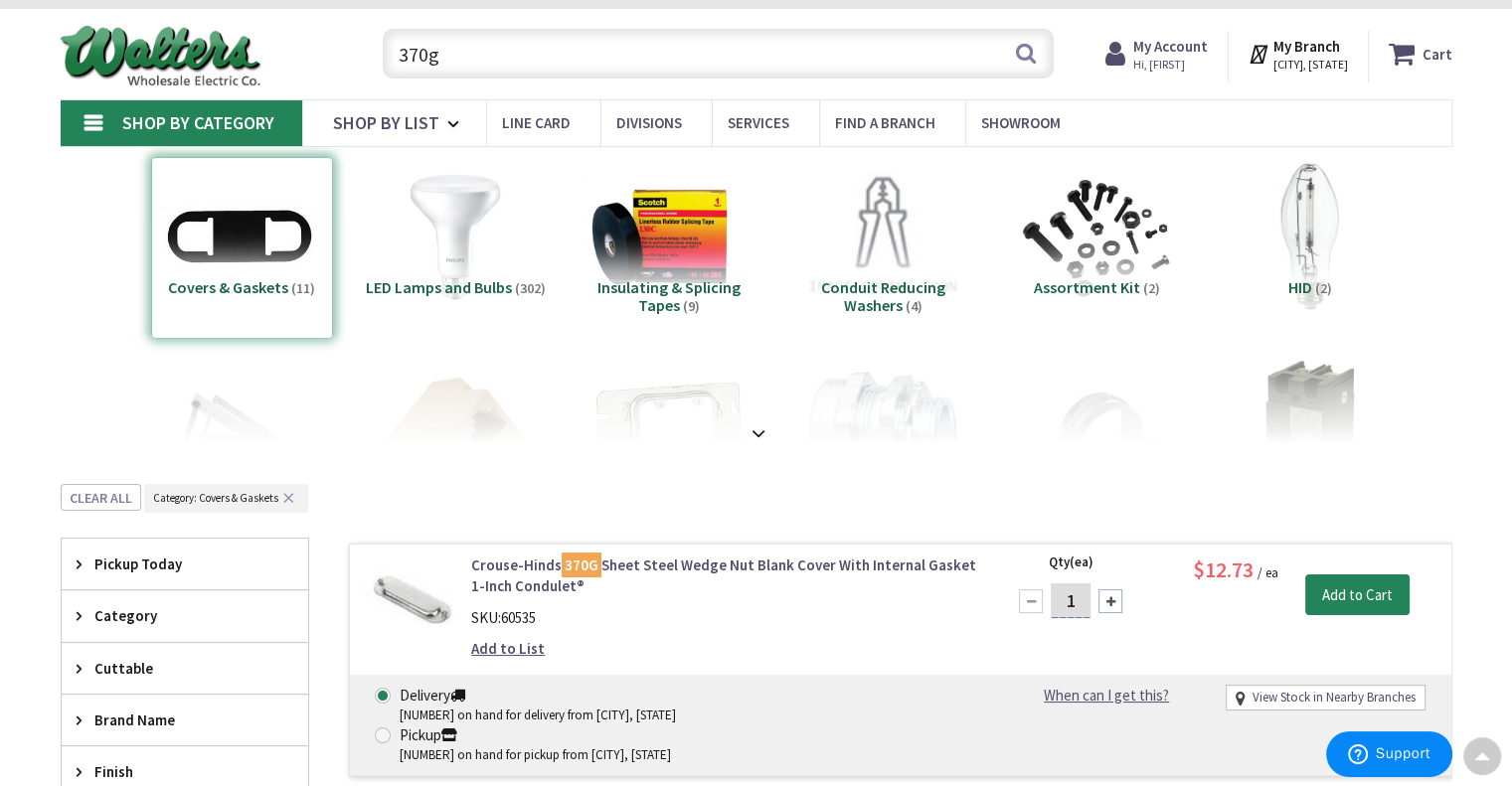scroll, scrollTop: 0, scrollLeft: 0, axis: both 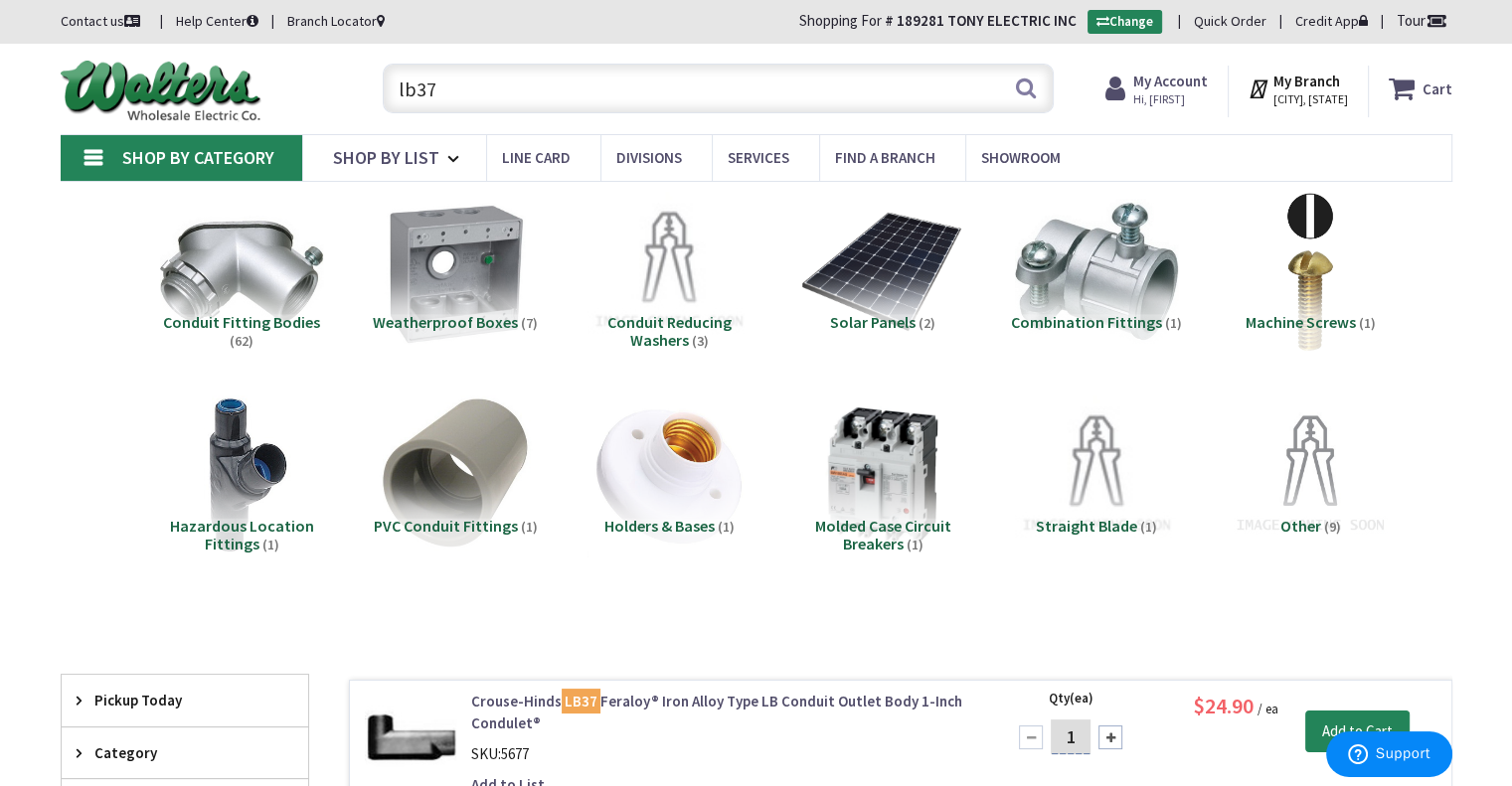 click on "lb37" at bounding box center (718, 88) 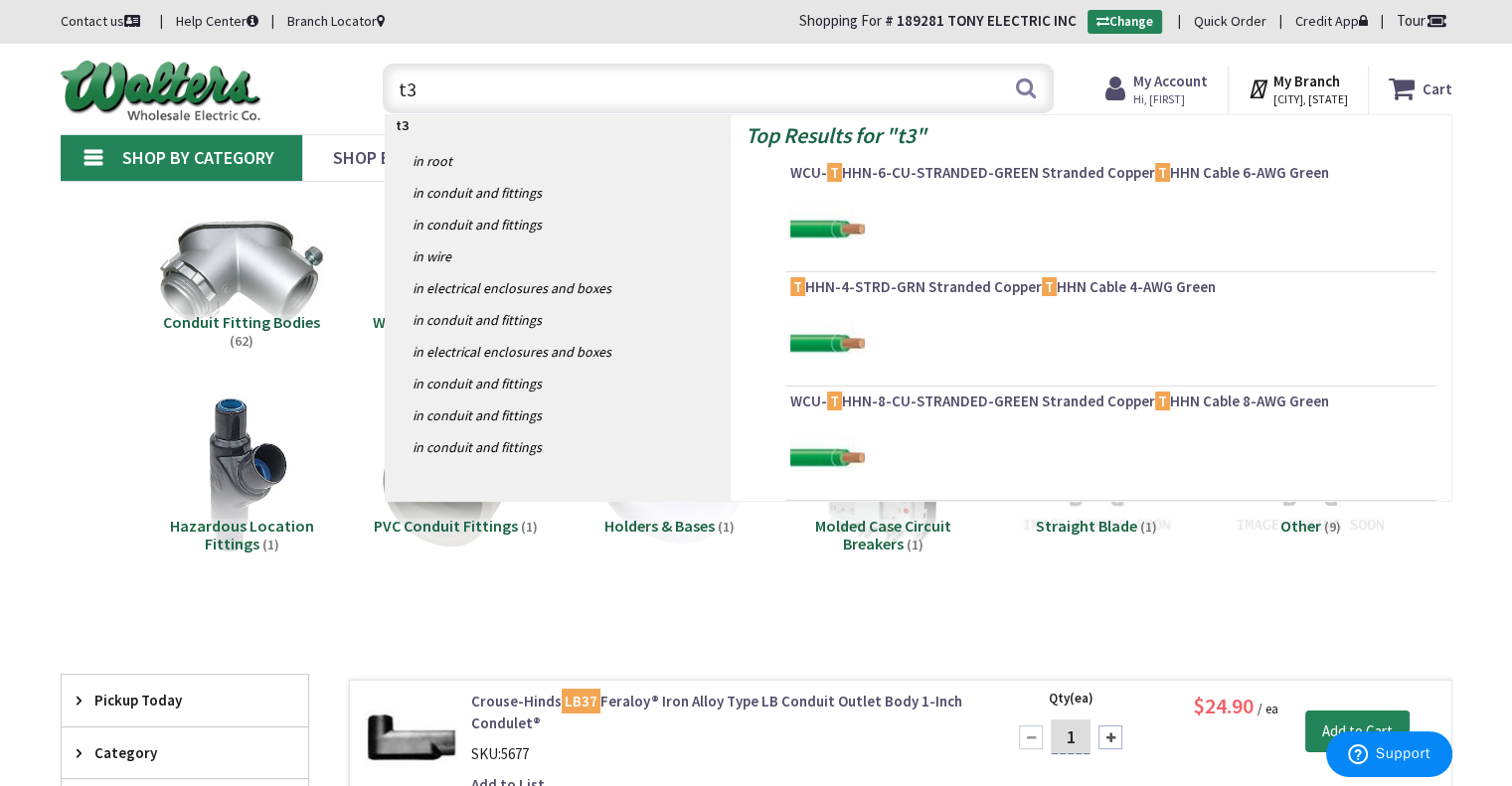 type on "t37" 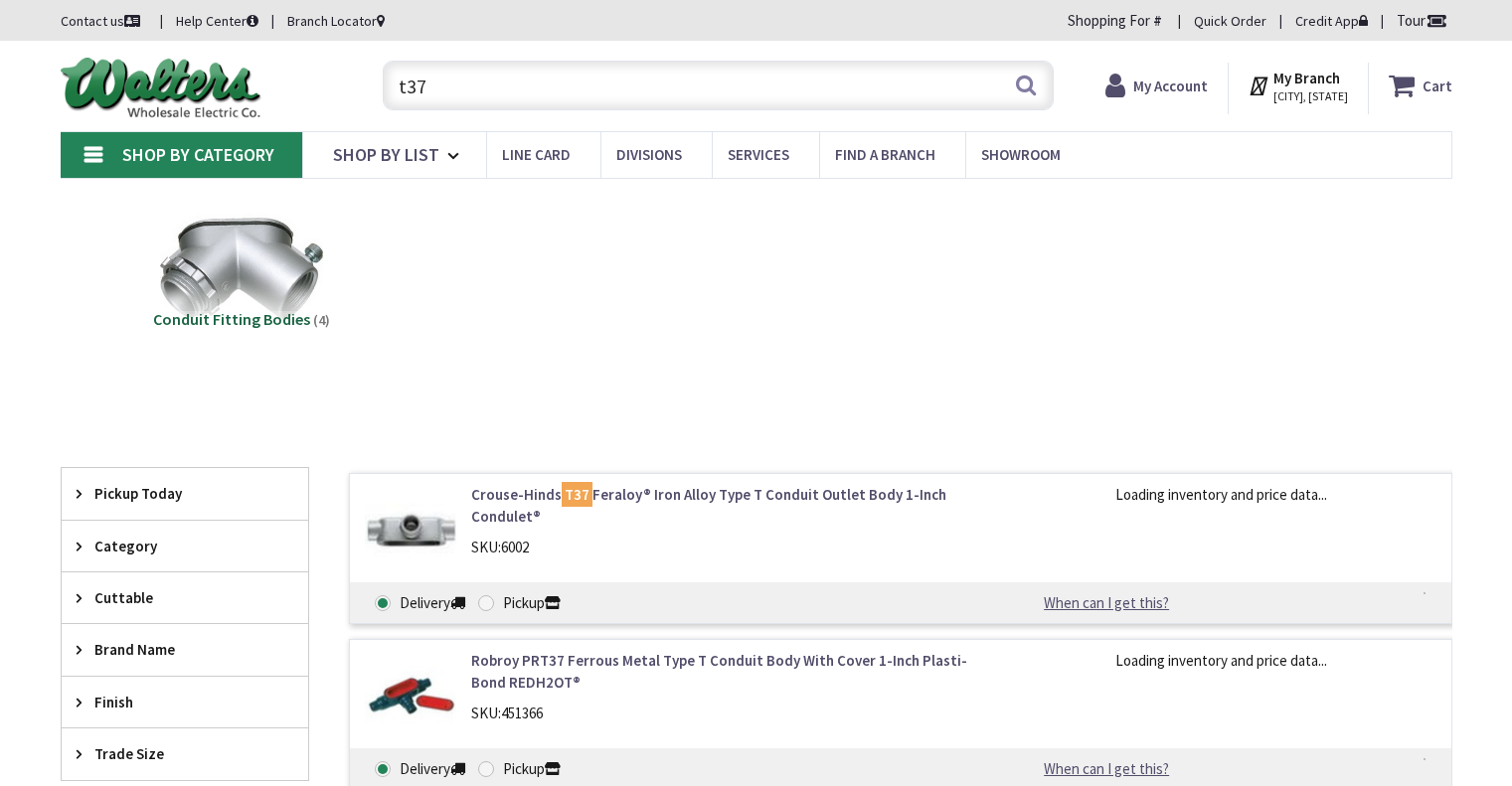 scroll, scrollTop: 0, scrollLeft: 0, axis: both 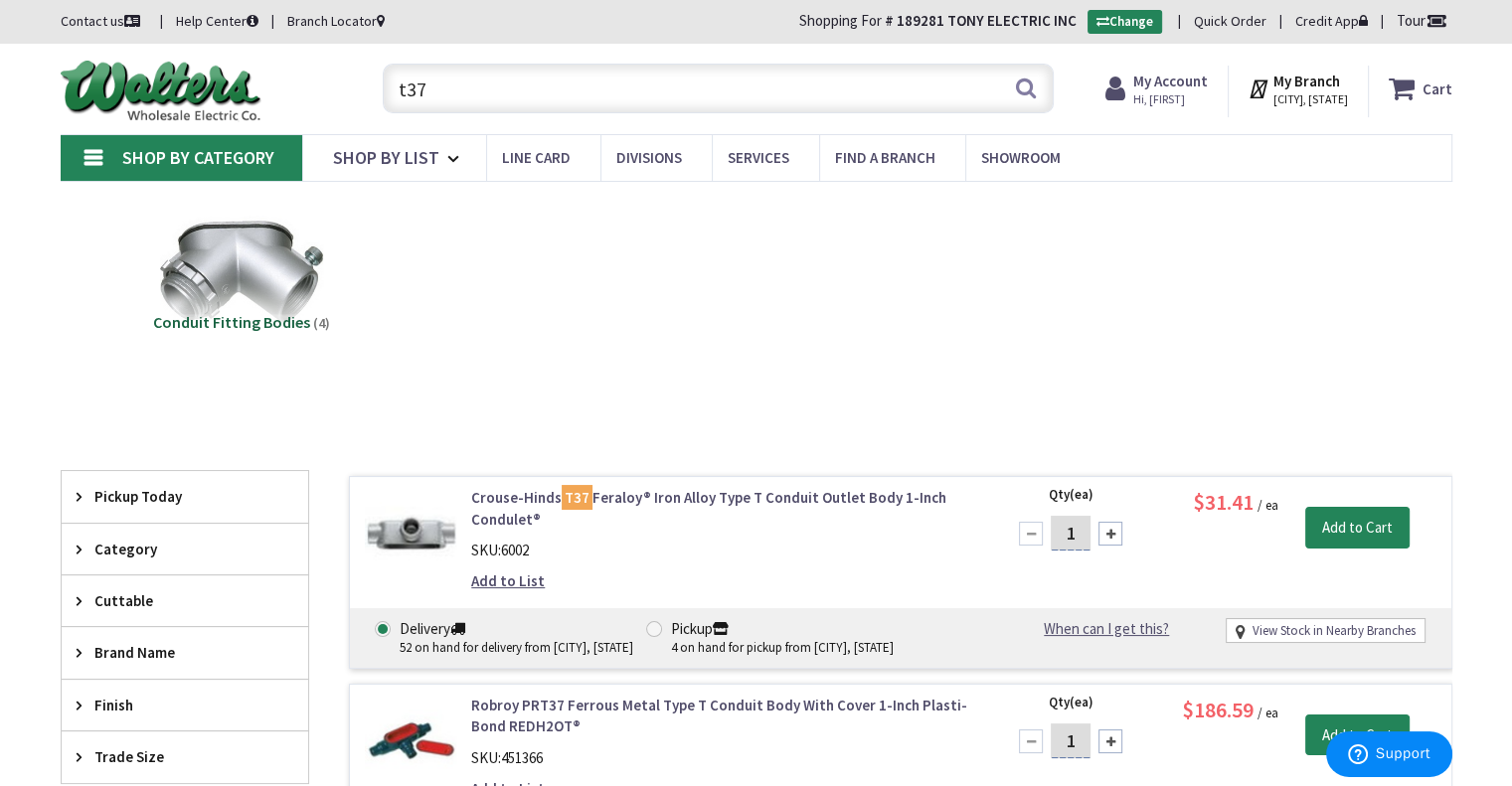 click on "t37" at bounding box center (718, 88) 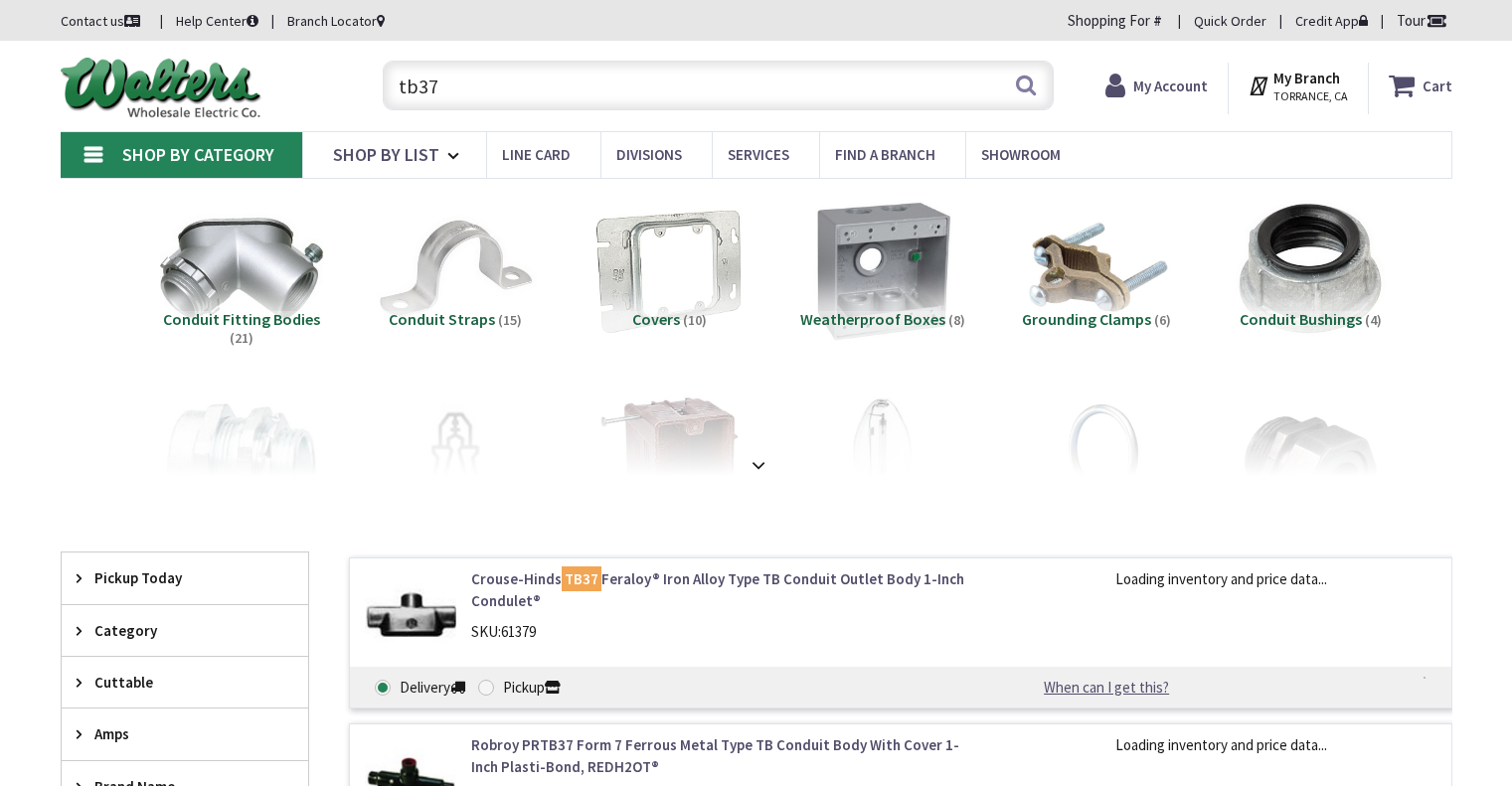 scroll, scrollTop: 0, scrollLeft: 0, axis: both 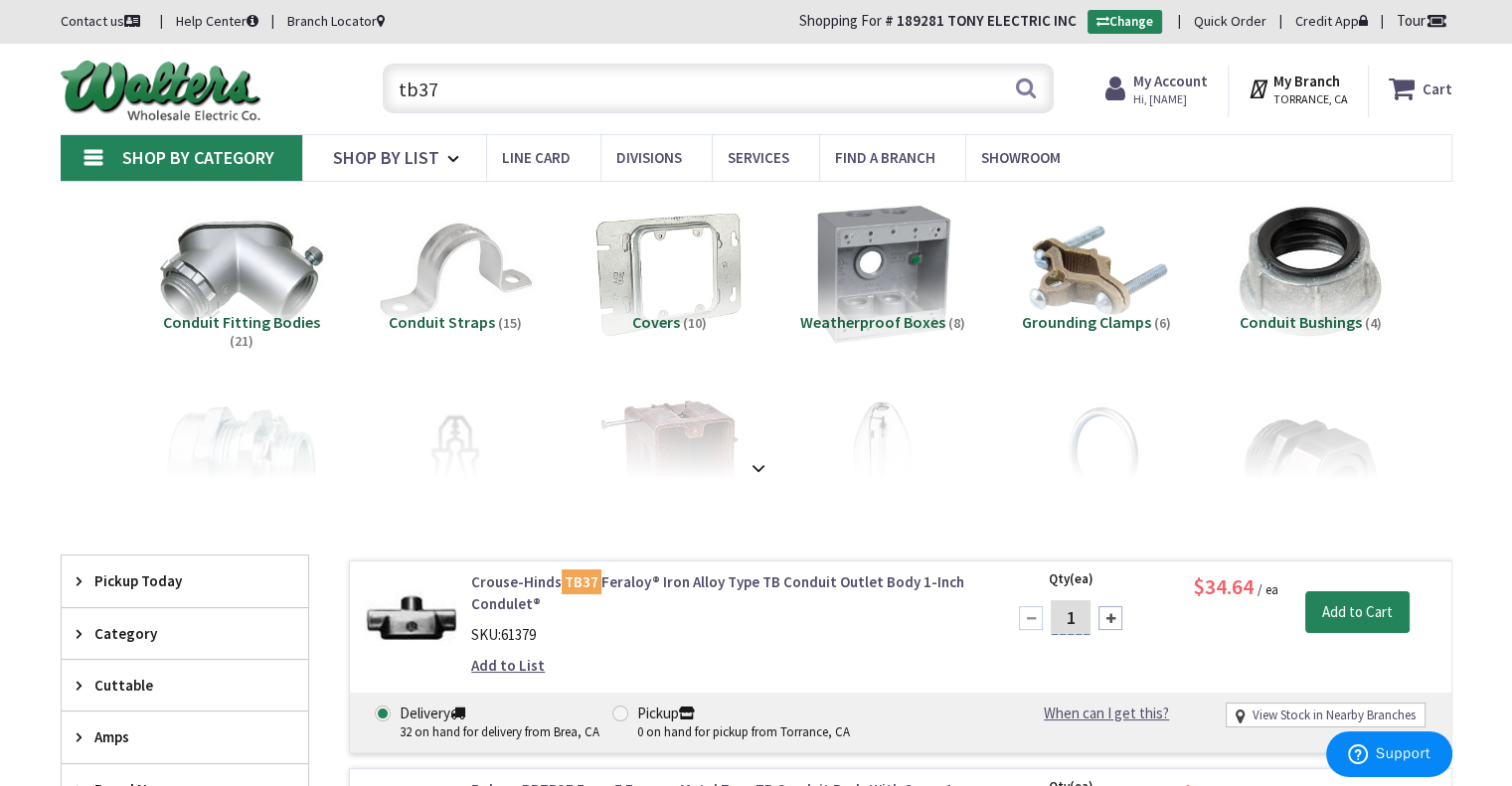 click on "tb37" at bounding box center (718, 88) 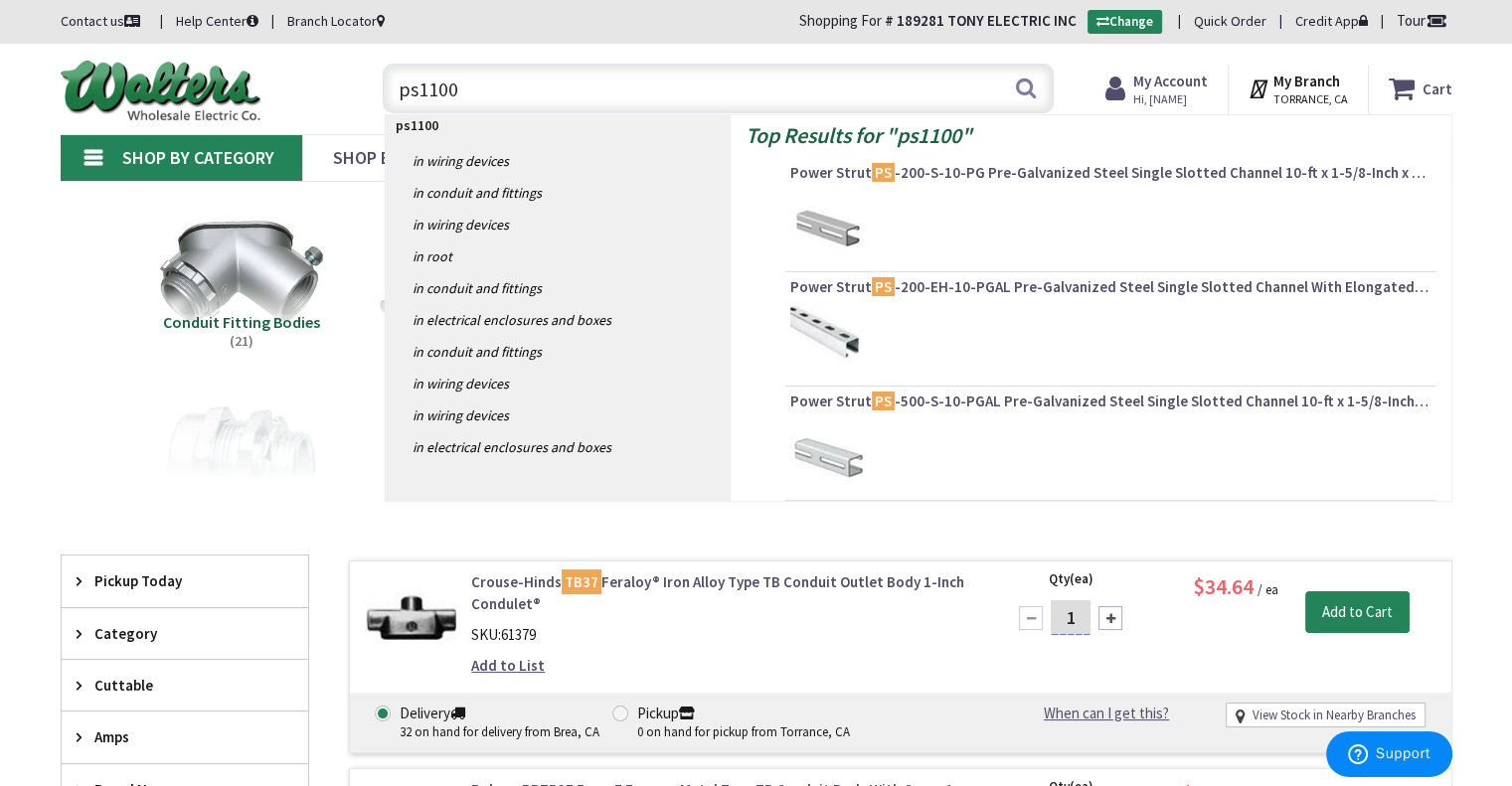 type on "ps1100 1" 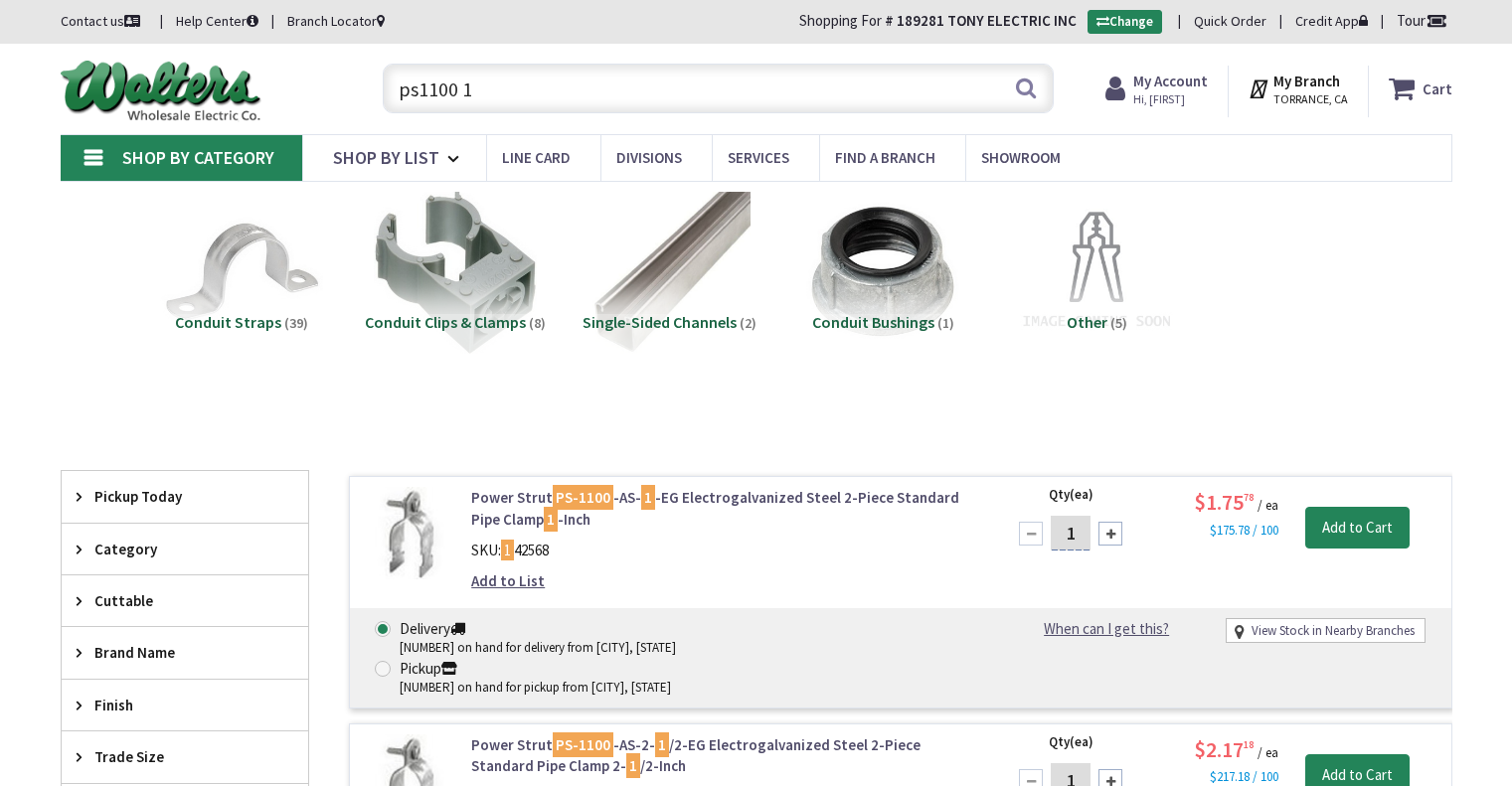 scroll, scrollTop: 0, scrollLeft: 0, axis: both 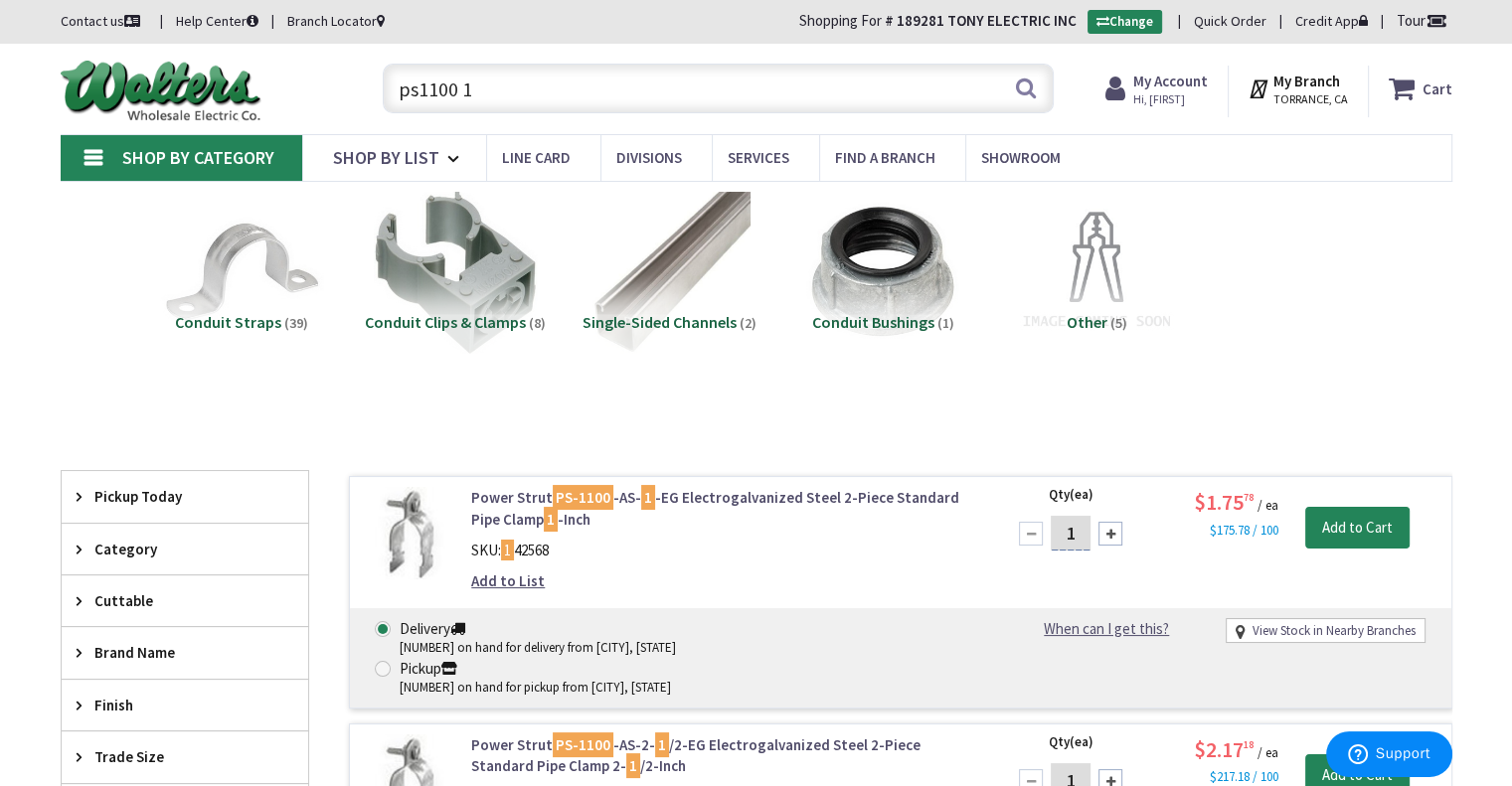 click on "ps1100 1" at bounding box center (718, 88) 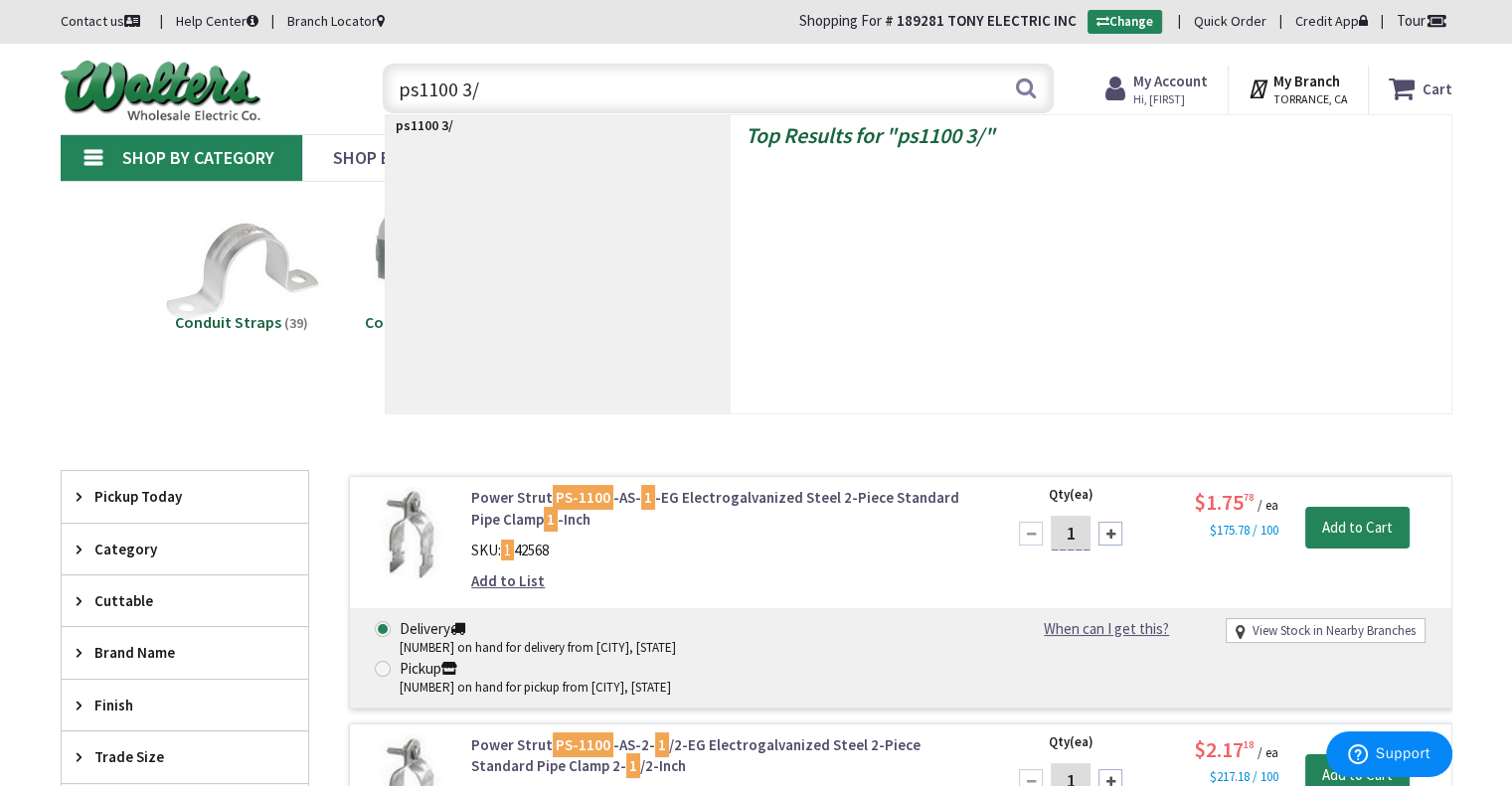 type on "ps1100 3/4" 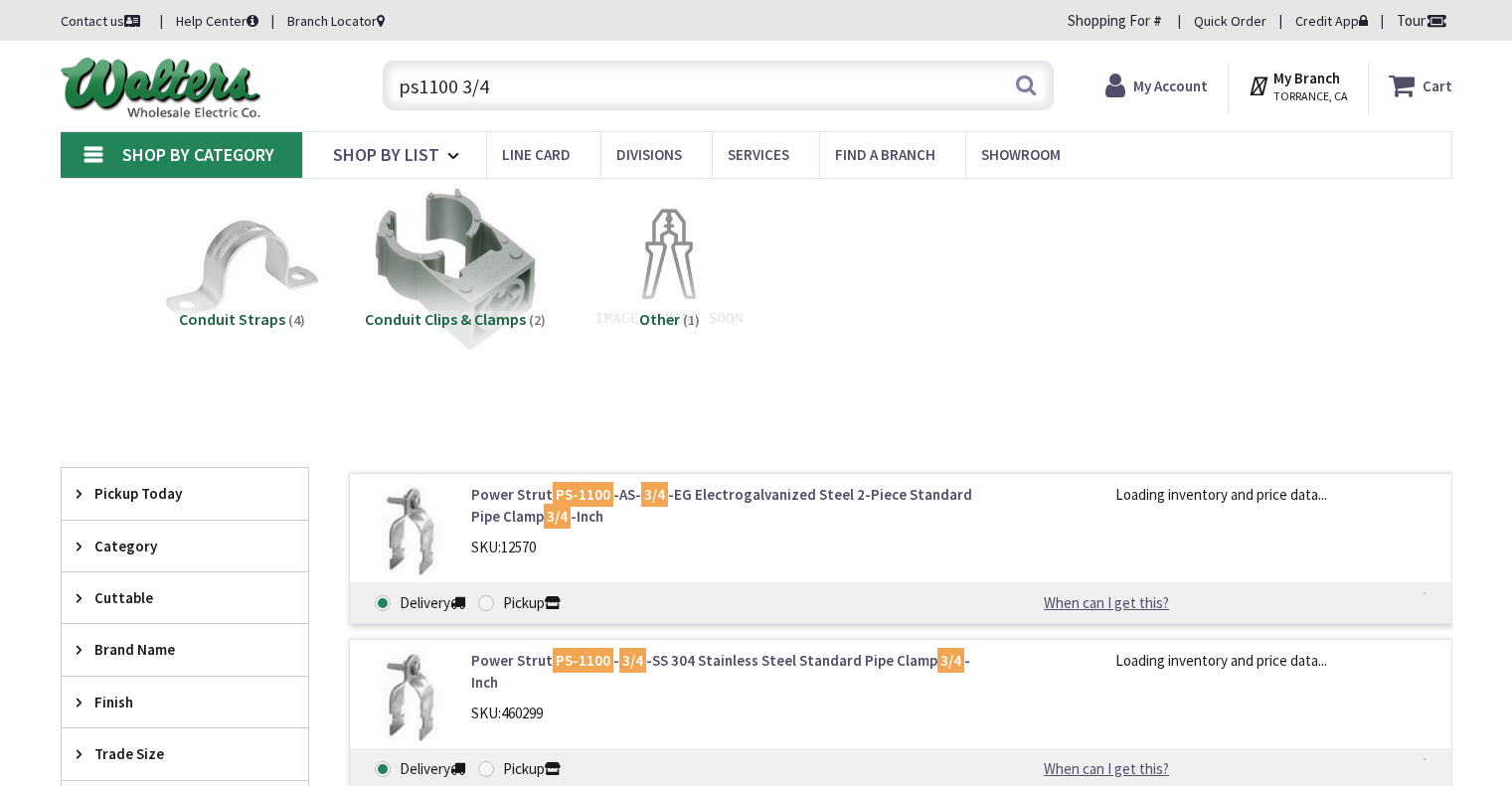scroll, scrollTop: 0, scrollLeft: 0, axis: both 